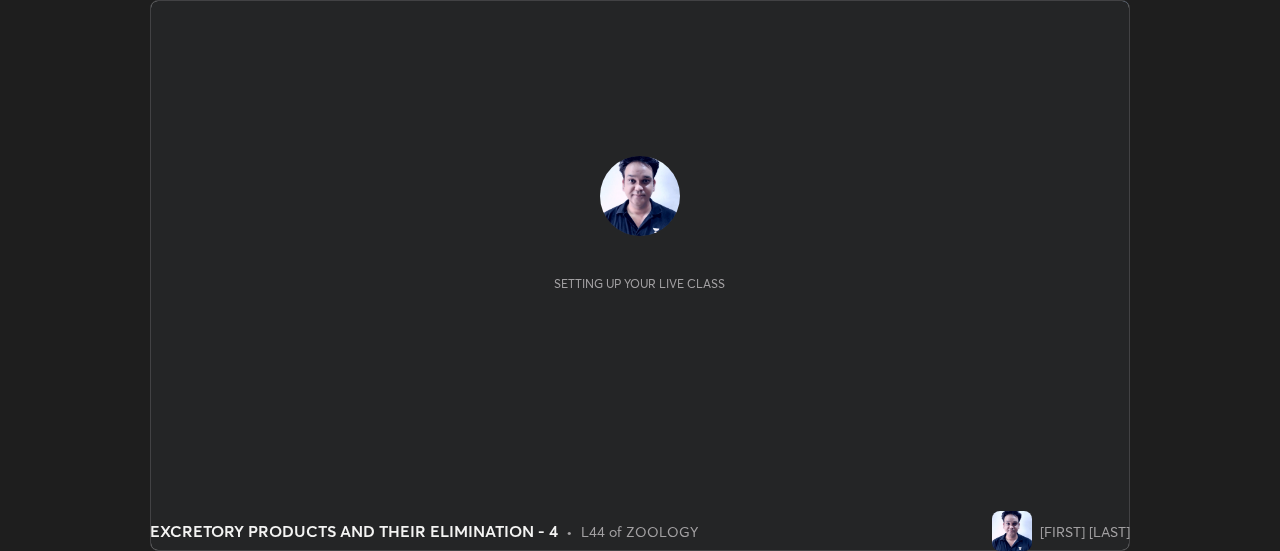 scroll, scrollTop: 0, scrollLeft: 0, axis: both 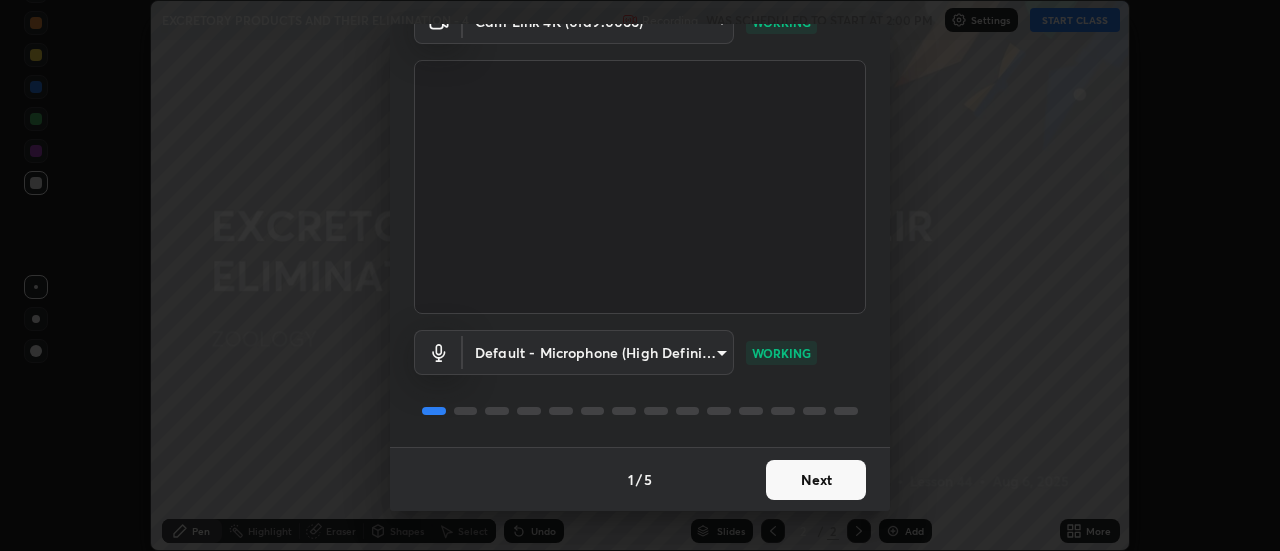 click on "Next" at bounding box center [816, 480] 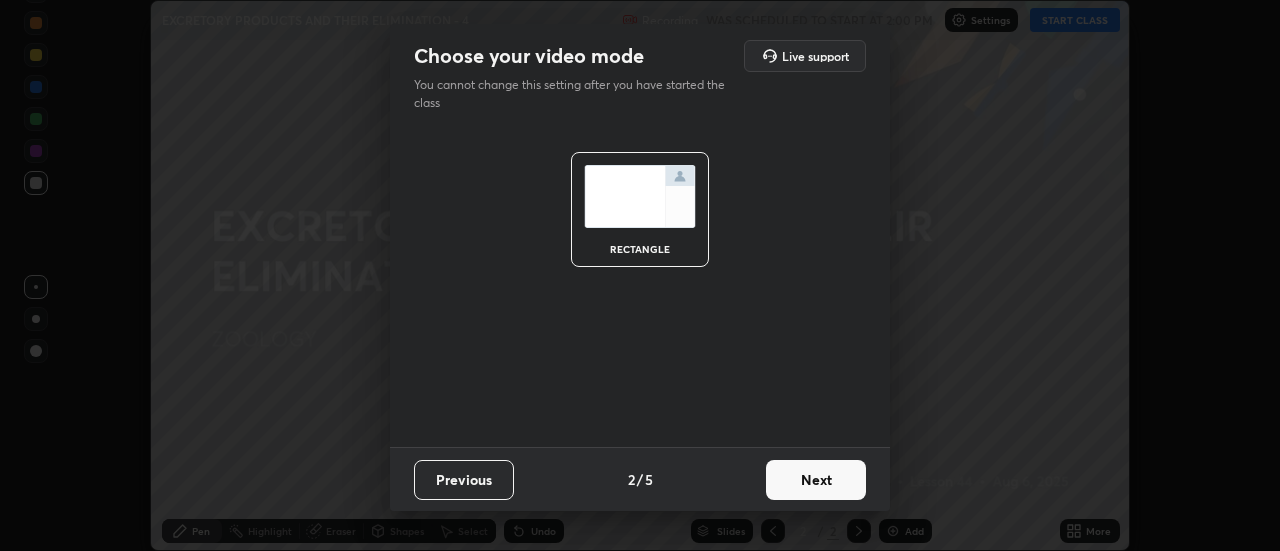scroll, scrollTop: 0, scrollLeft: 0, axis: both 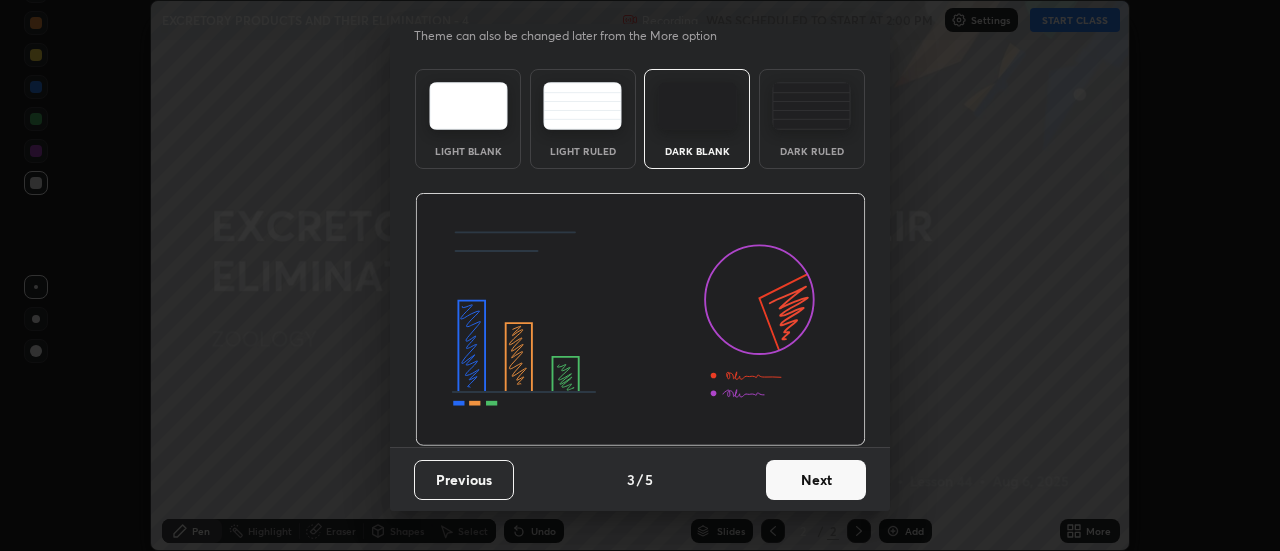 click on "Next" at bounding box center [816, 480] 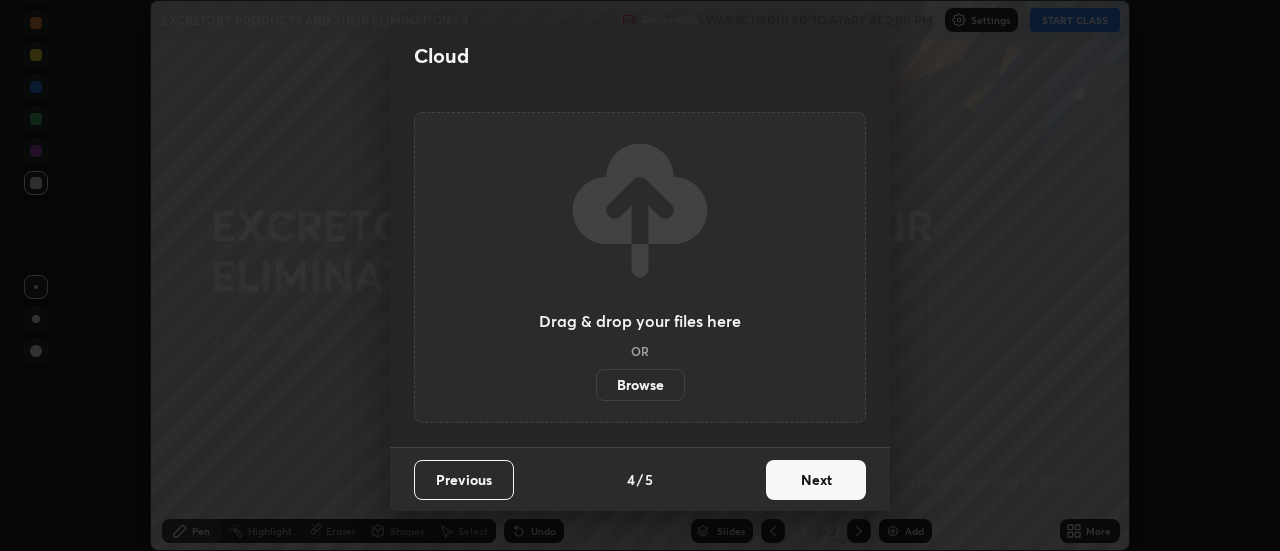 scroll, scrollTop: 0, scrollLeft: 0, axis: both 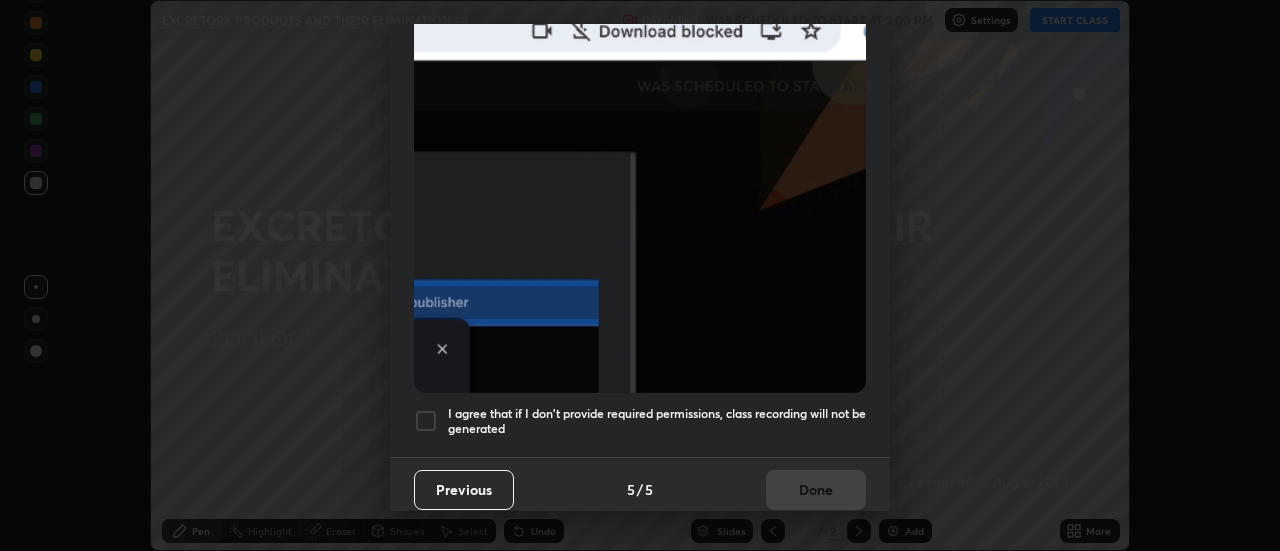 click at bounding box center (426, 421) 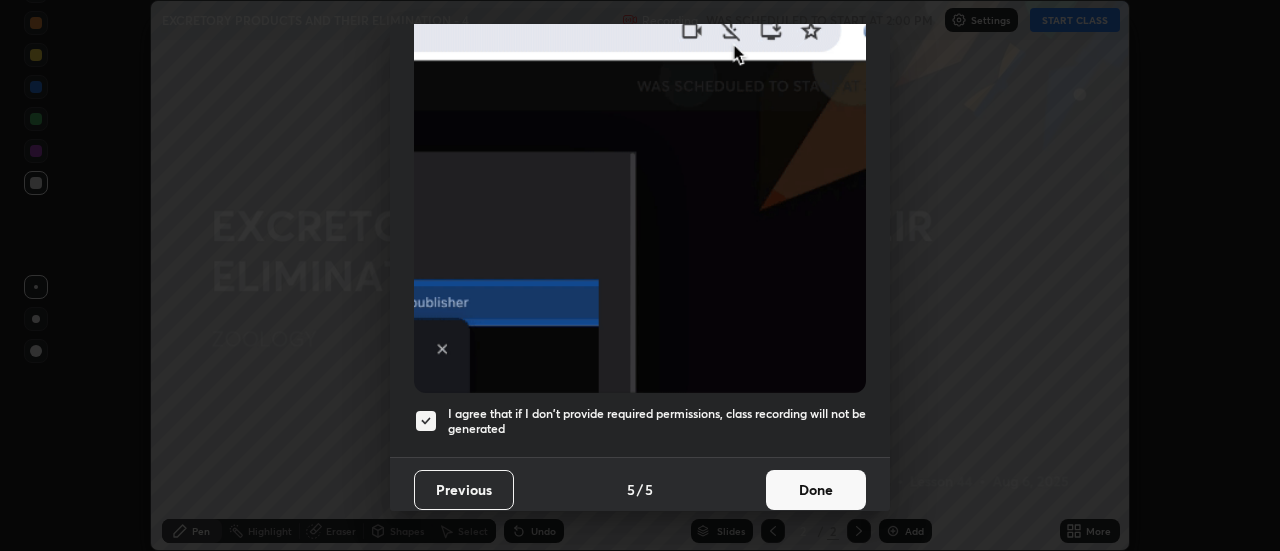 click on "Done" at bounding box center (816, 490) 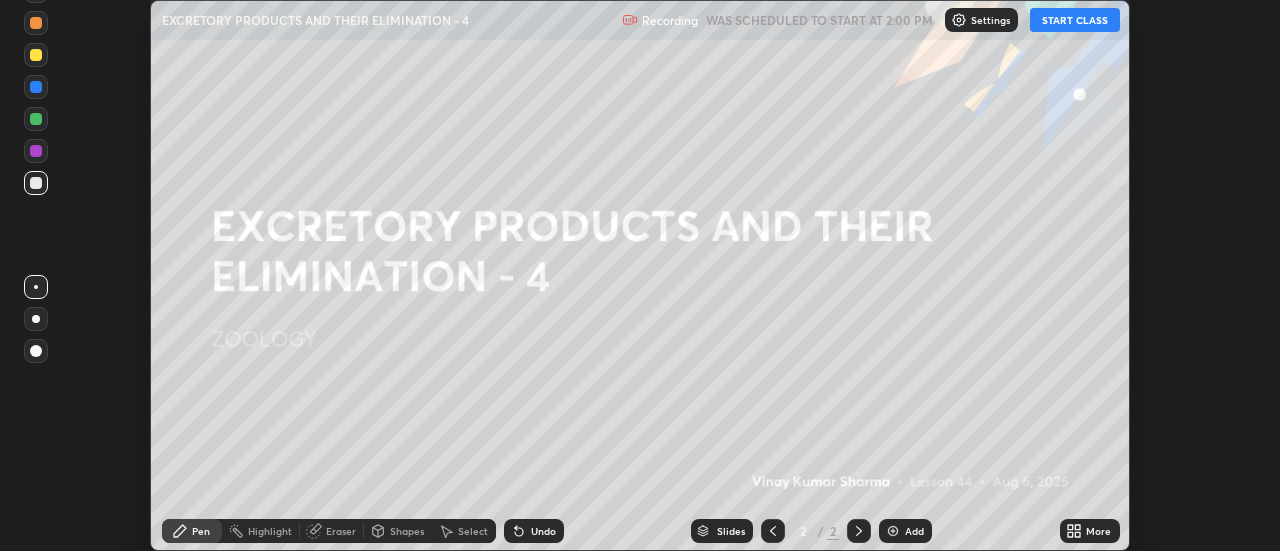 click on "More" at bounding box center (1098, 531) 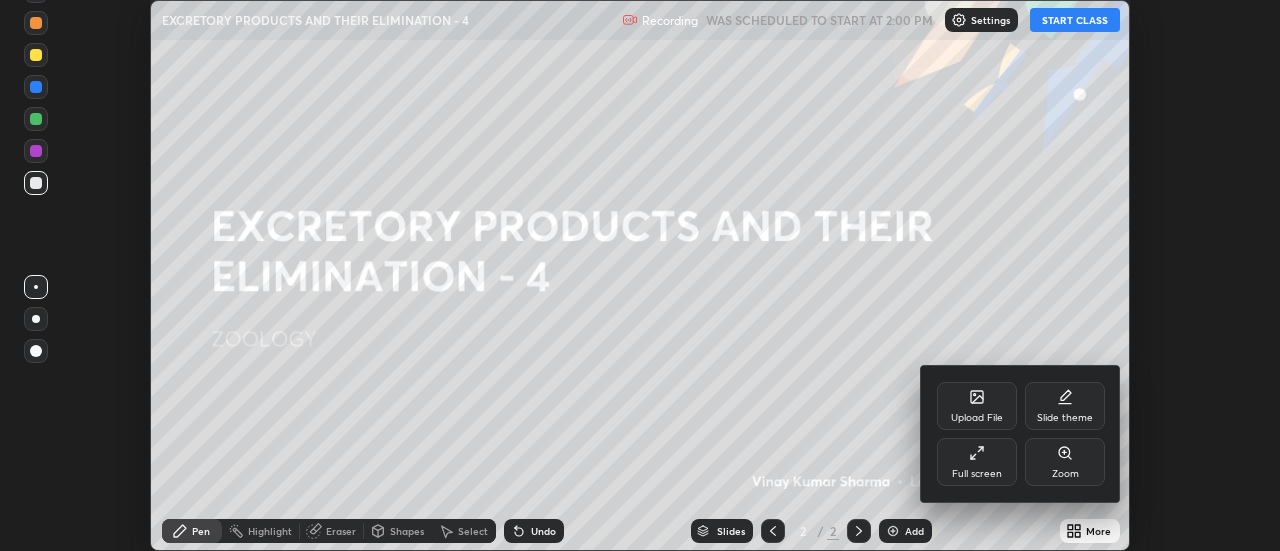 click on "Full screen" at bounding box center [977, 474] 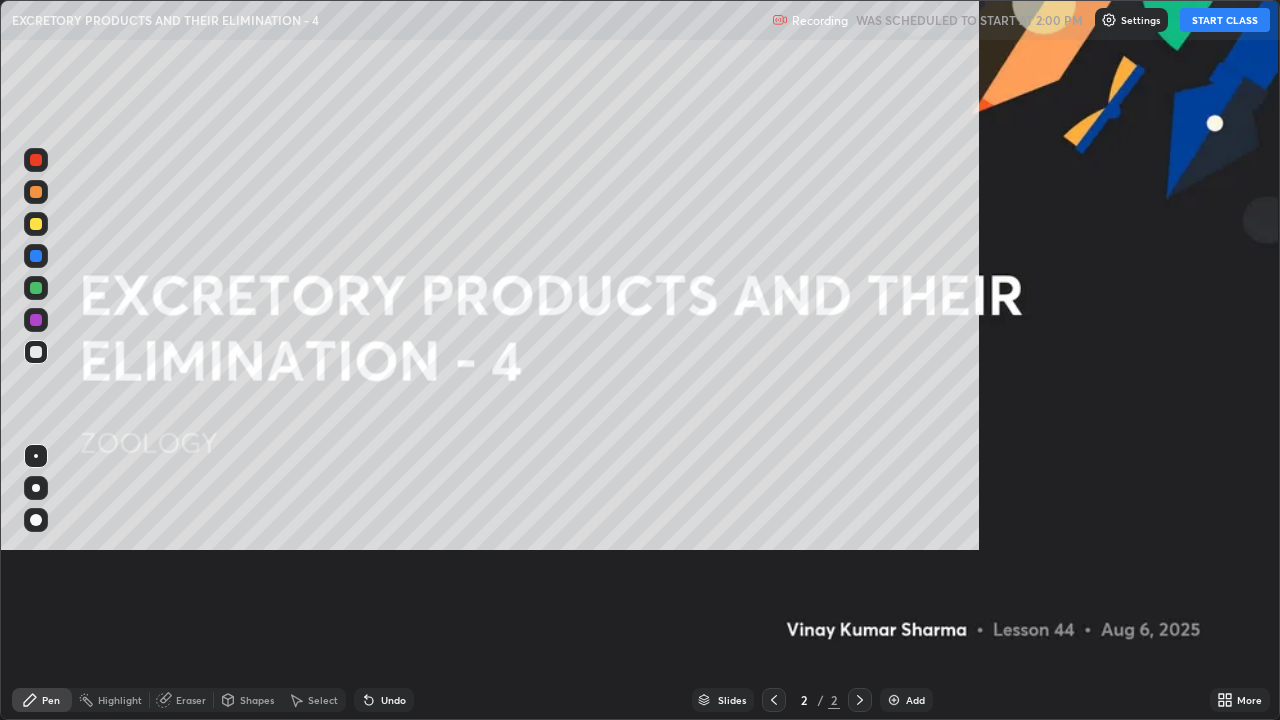 scroll, scrollTop: 99280, scrollLeft: 98720, axis: both 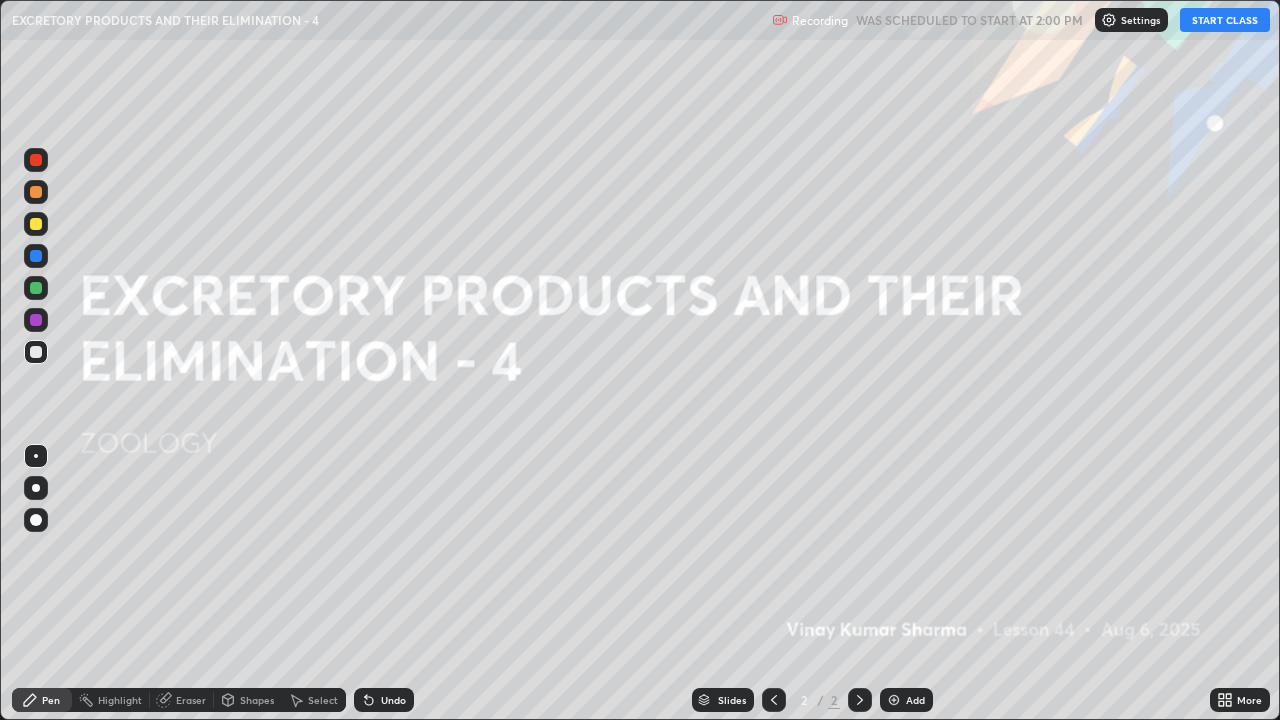 click on "START CLASS" at bounding box center [1225, 20] 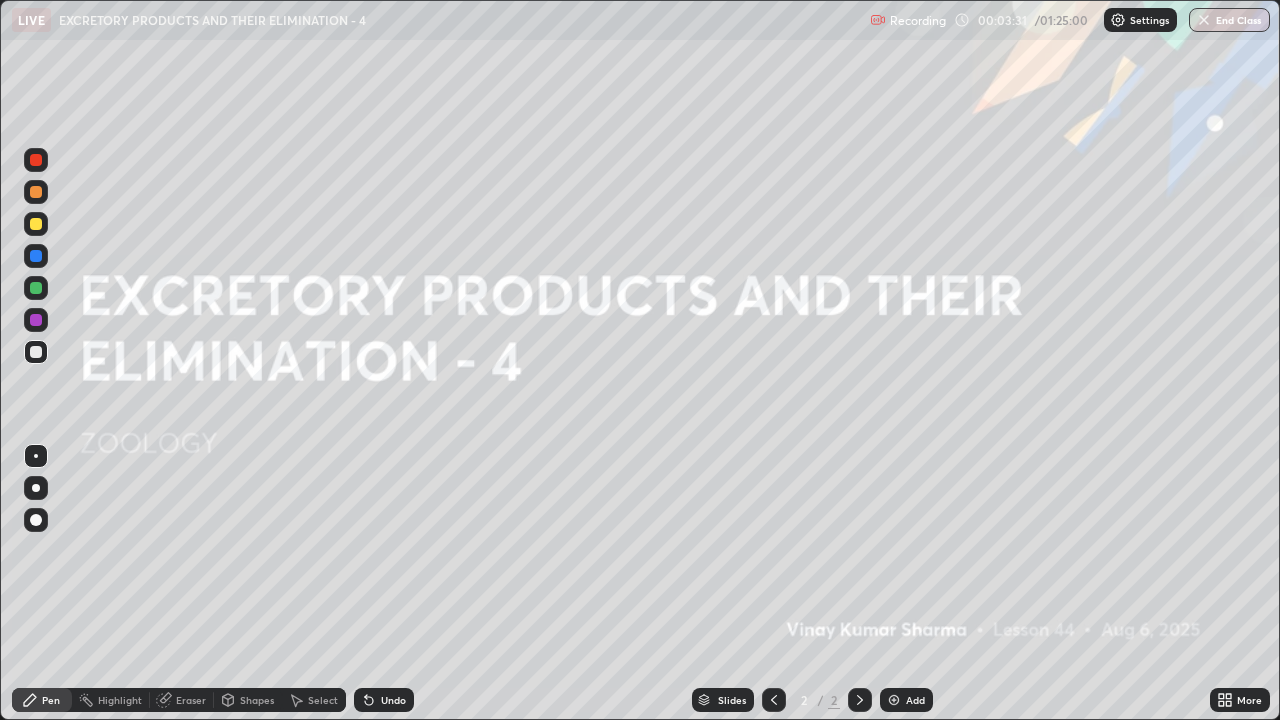 click at bounding box center (894, 700) 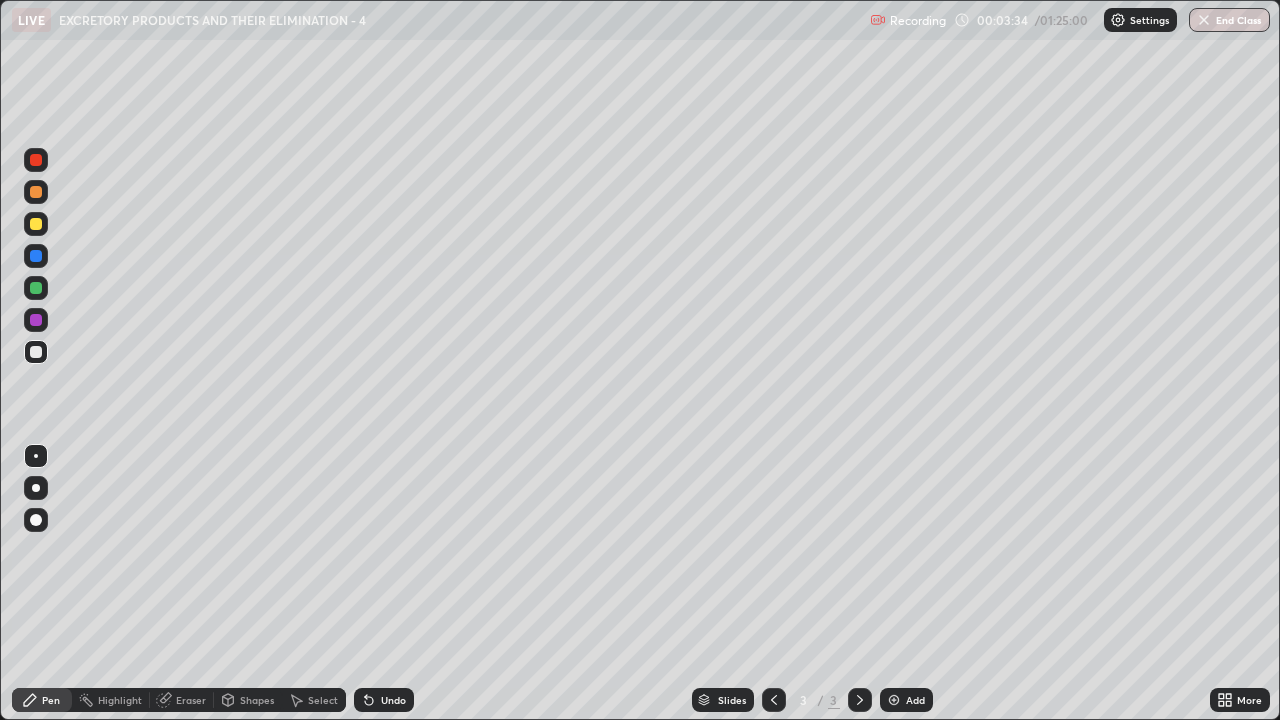 click at bounding box center [36, 352] 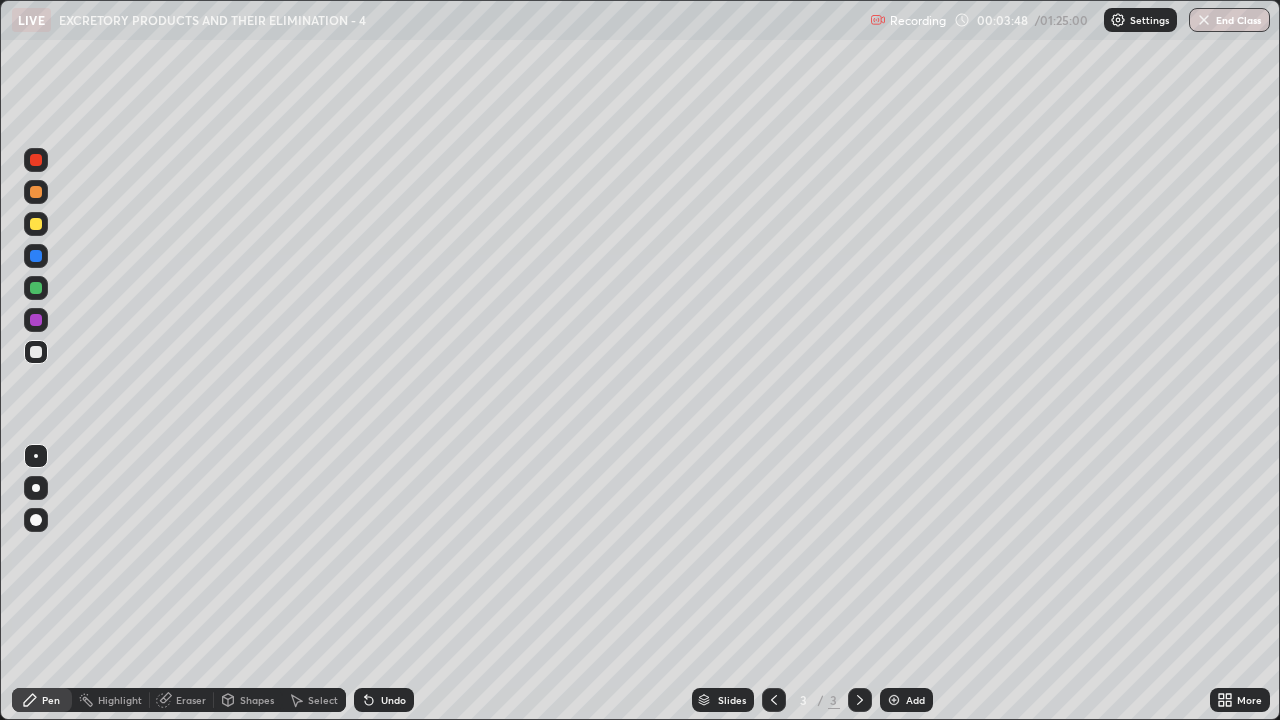 click at bounding box center [36, 192] 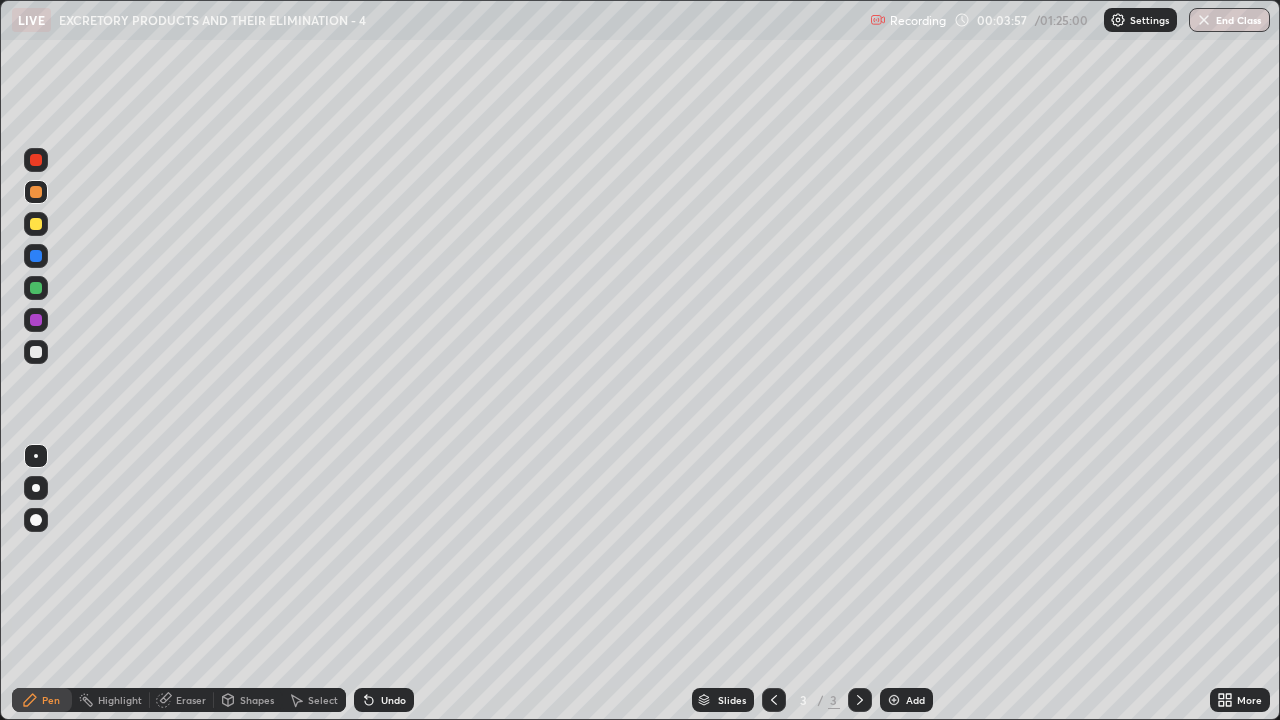 click at bounding box center [36, 160] 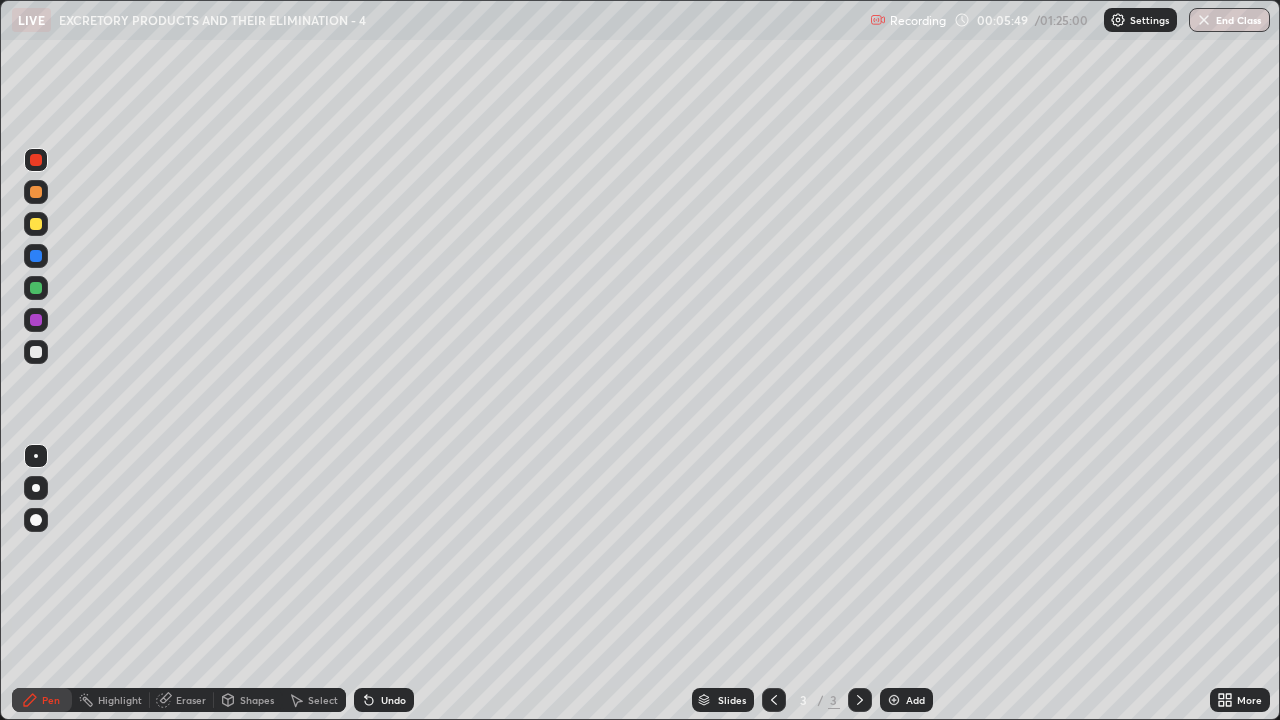 click at bounding box center [894, 700] 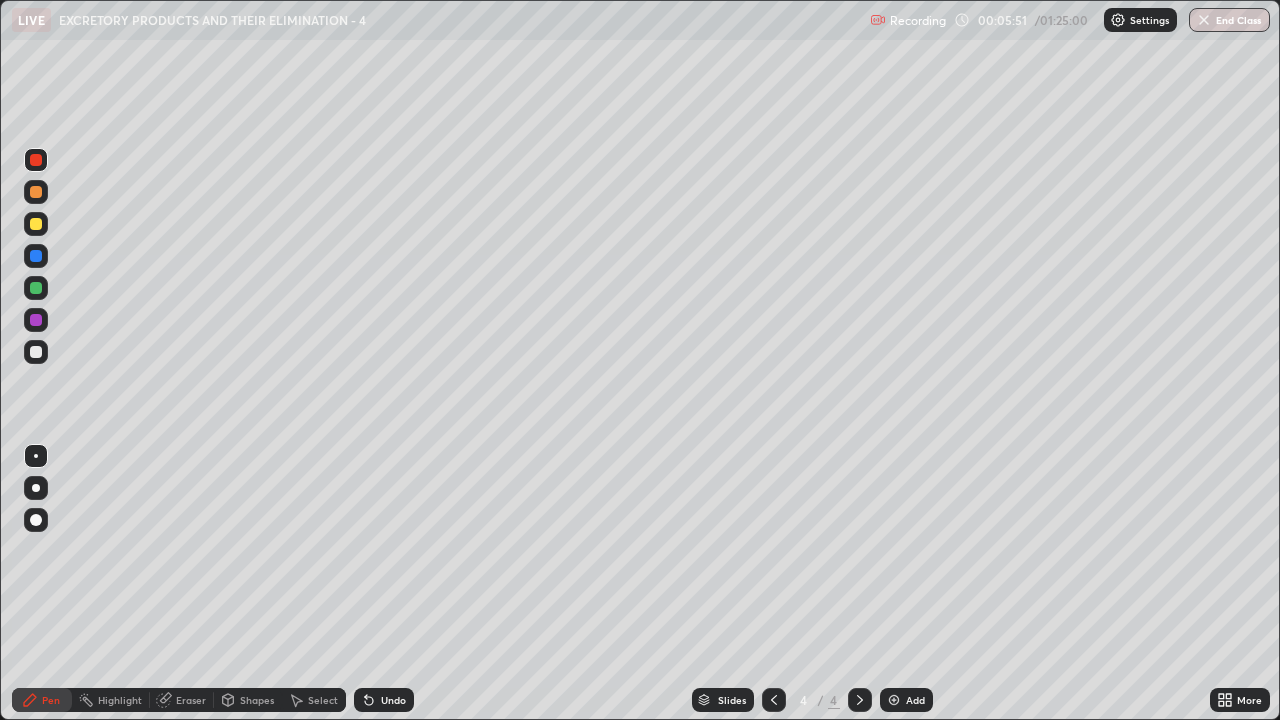 click at bounding box center [36, 352] 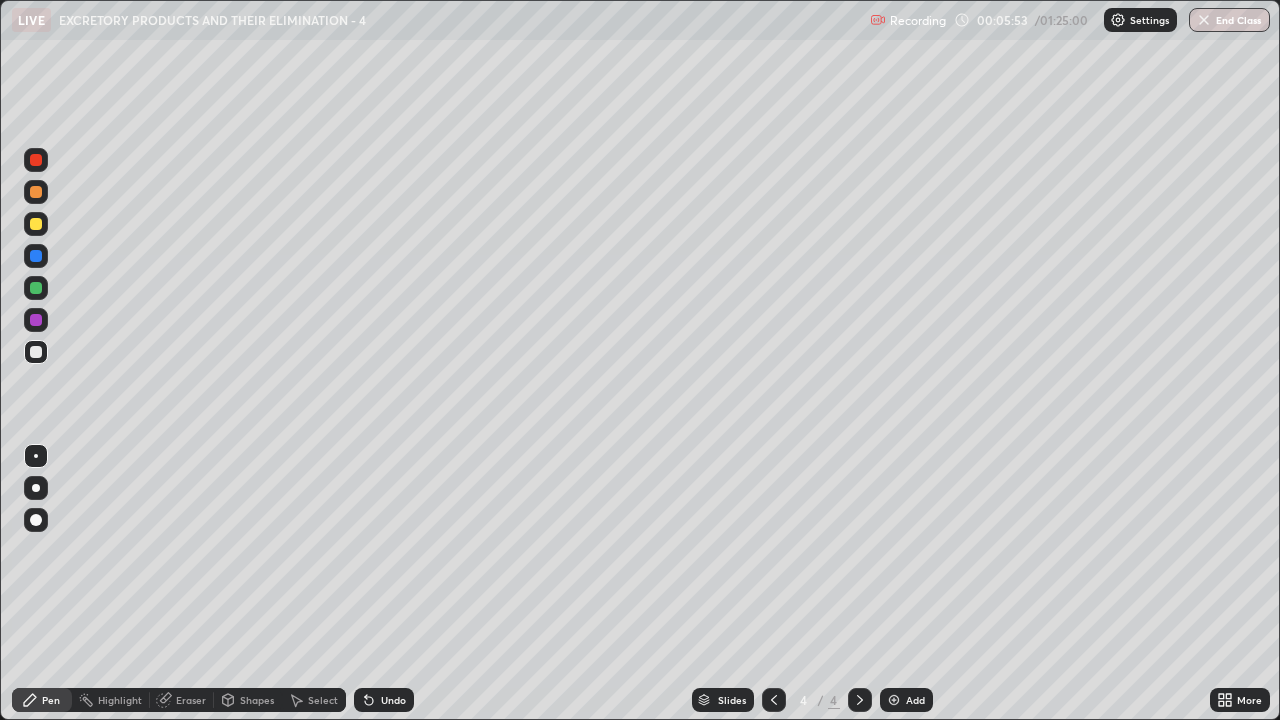 click at bounding box center (36, 352) 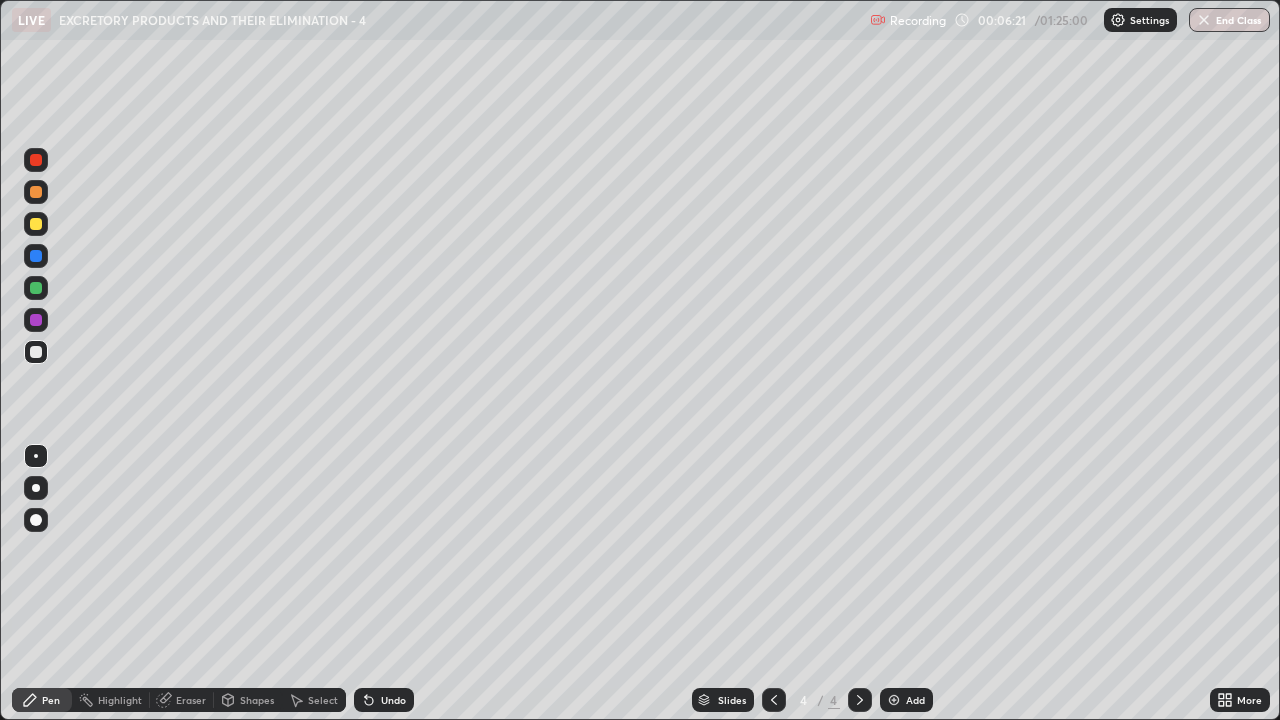 click at bounding box center [36, 192] 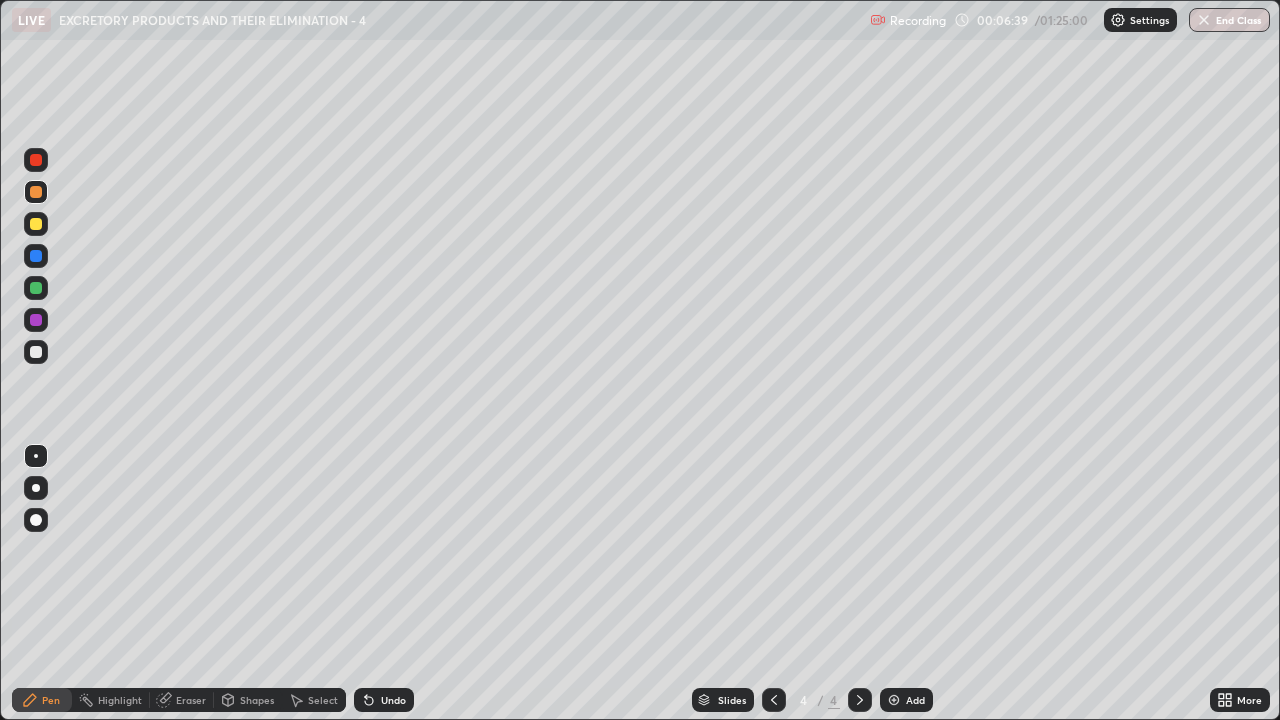 click at bounding box center (36, 160) 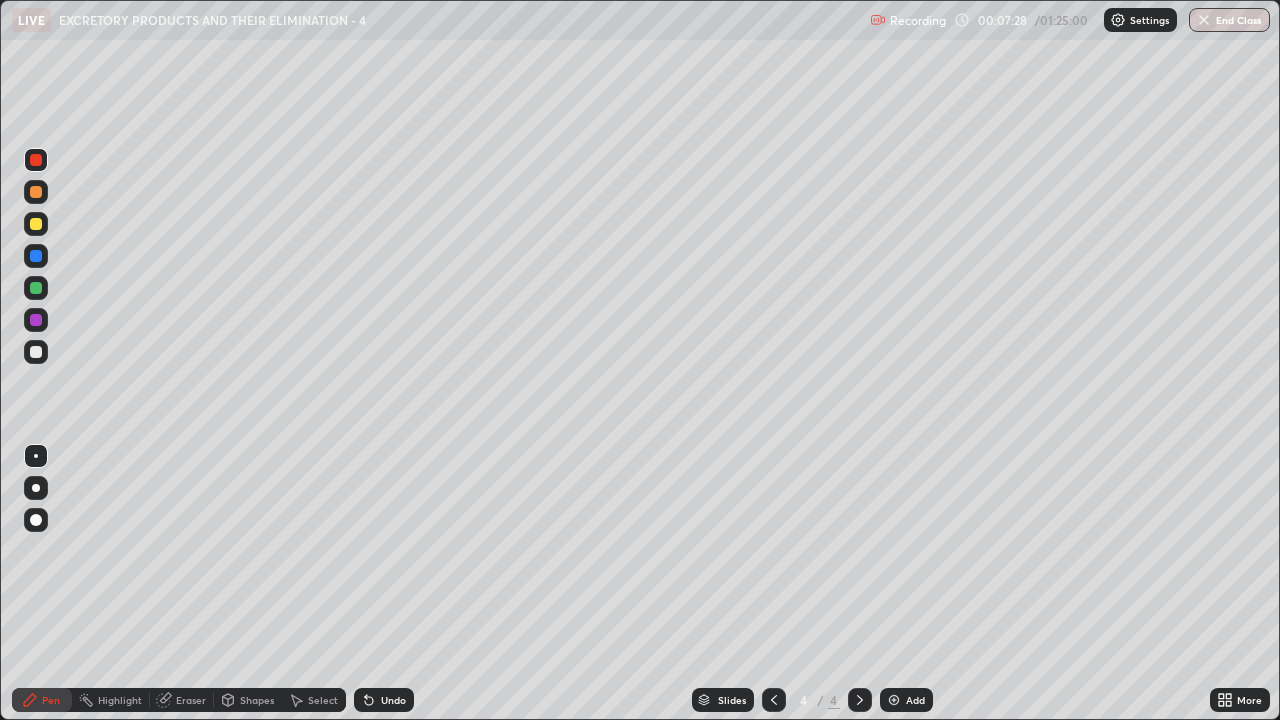 click at bounding box center [36, 288] 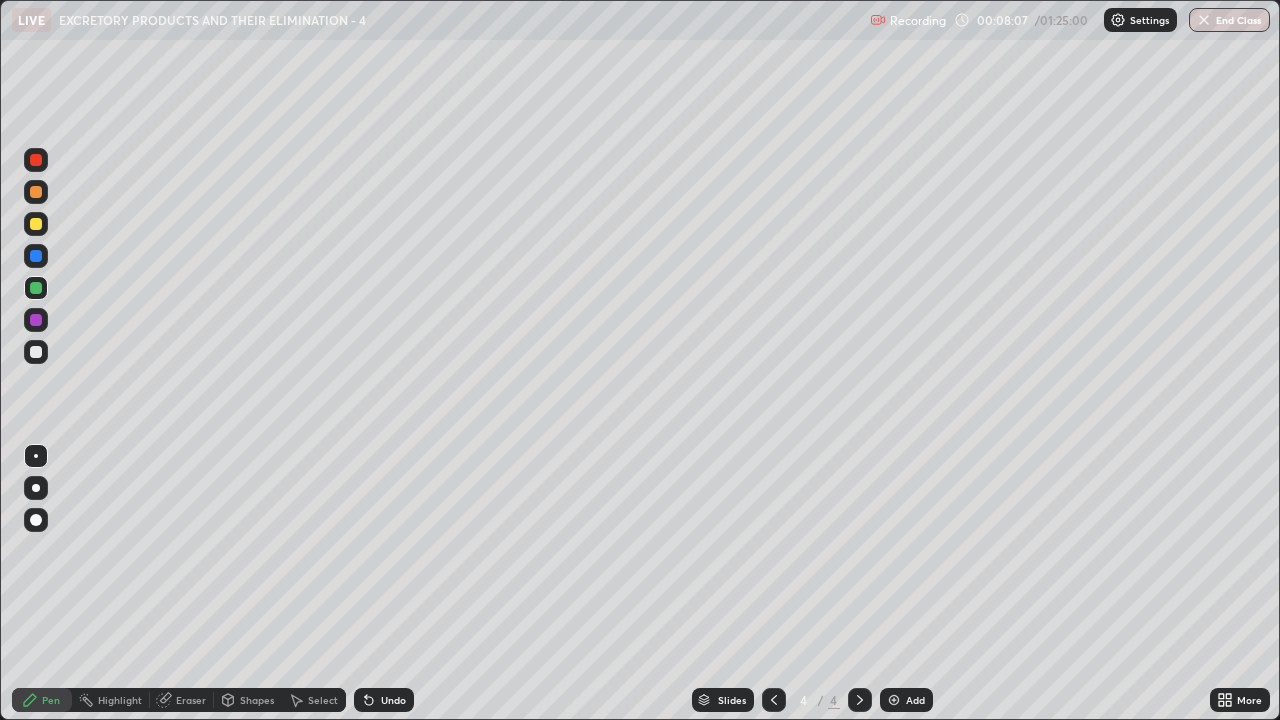 click at bounding box center (36, 224) 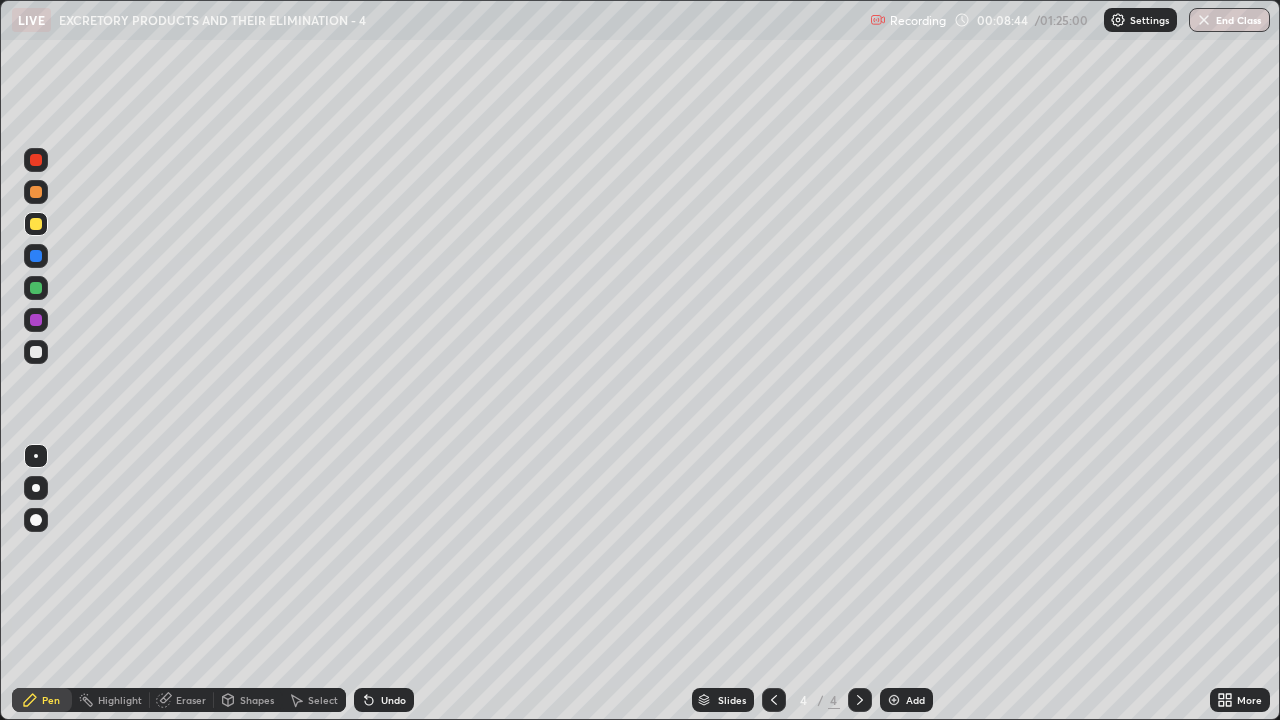 click at bounding box center [36, 320] 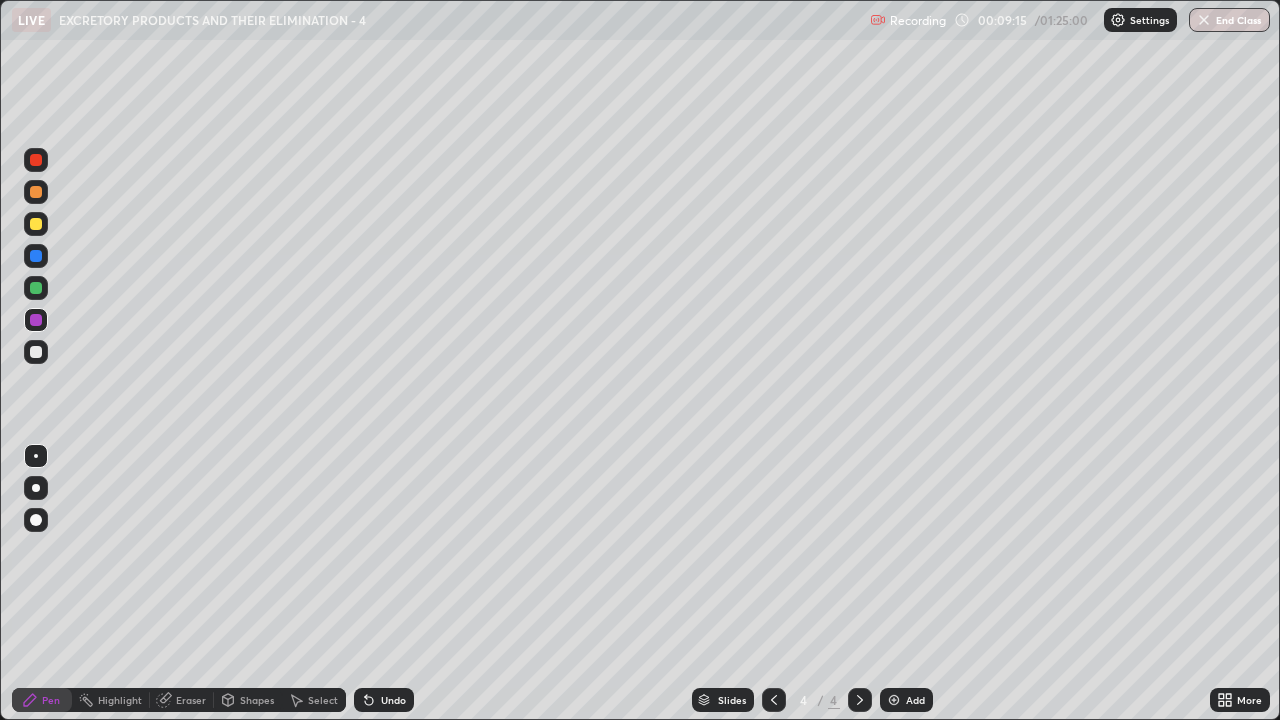 click at bounding box center (36, 352) 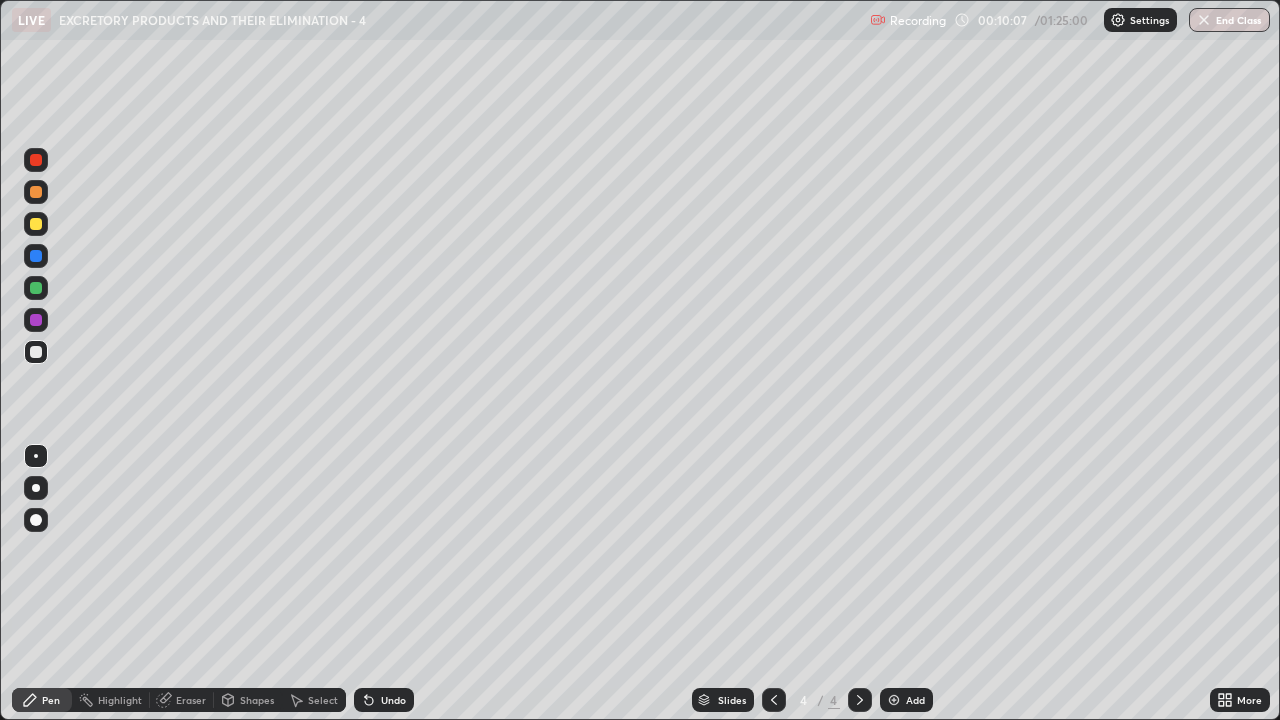 click at bounding box center (36, 224) 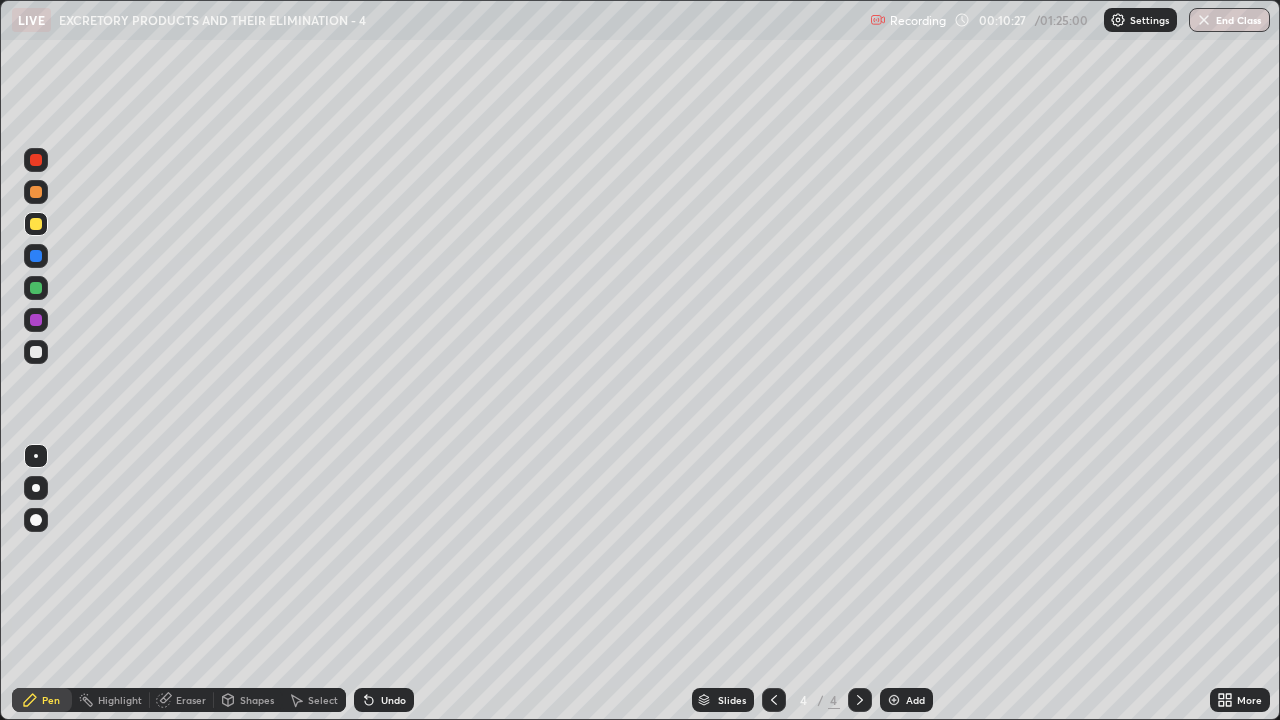 click at bounding box center [36, 352] 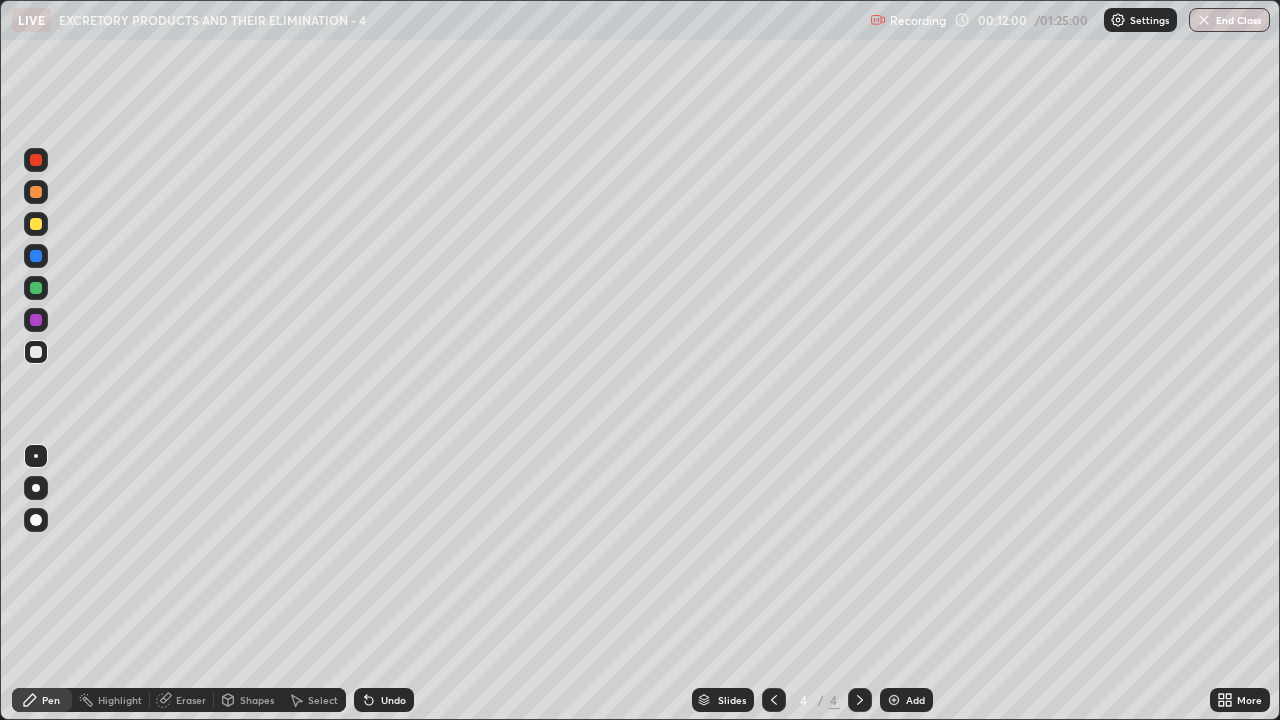 click at bounding box center (36, 224) 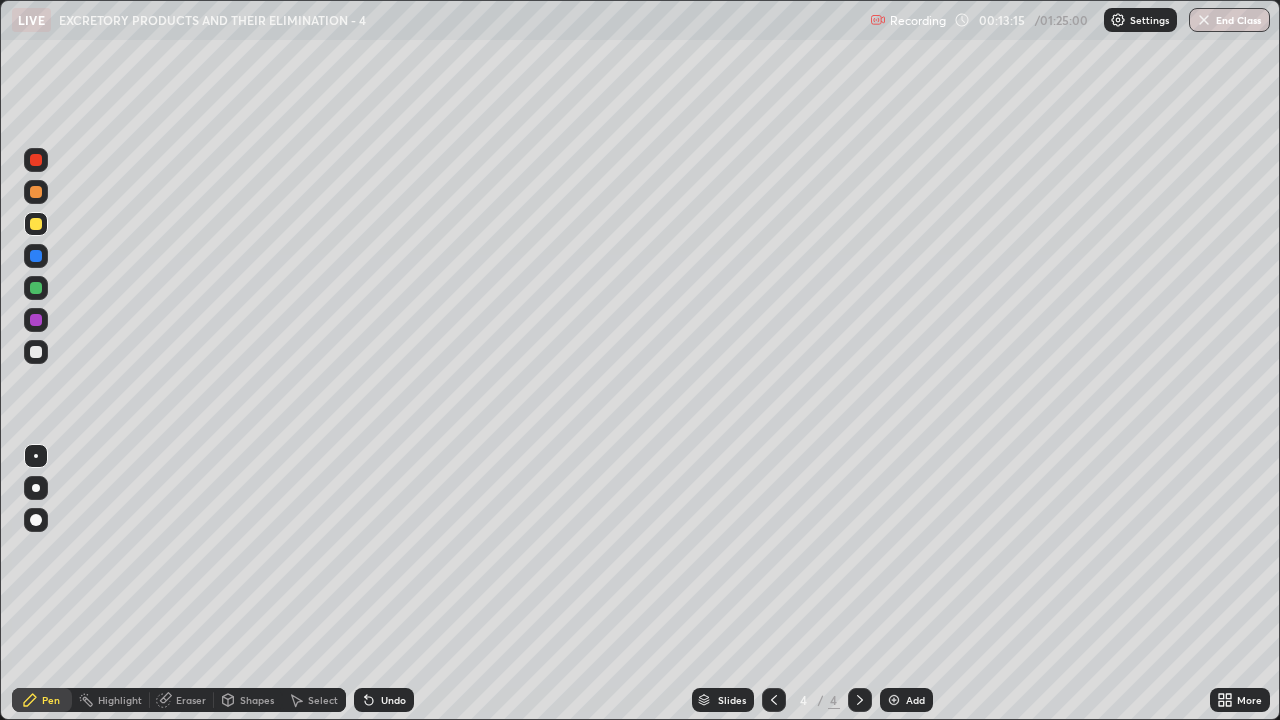 click at bounding box center (36, 352) 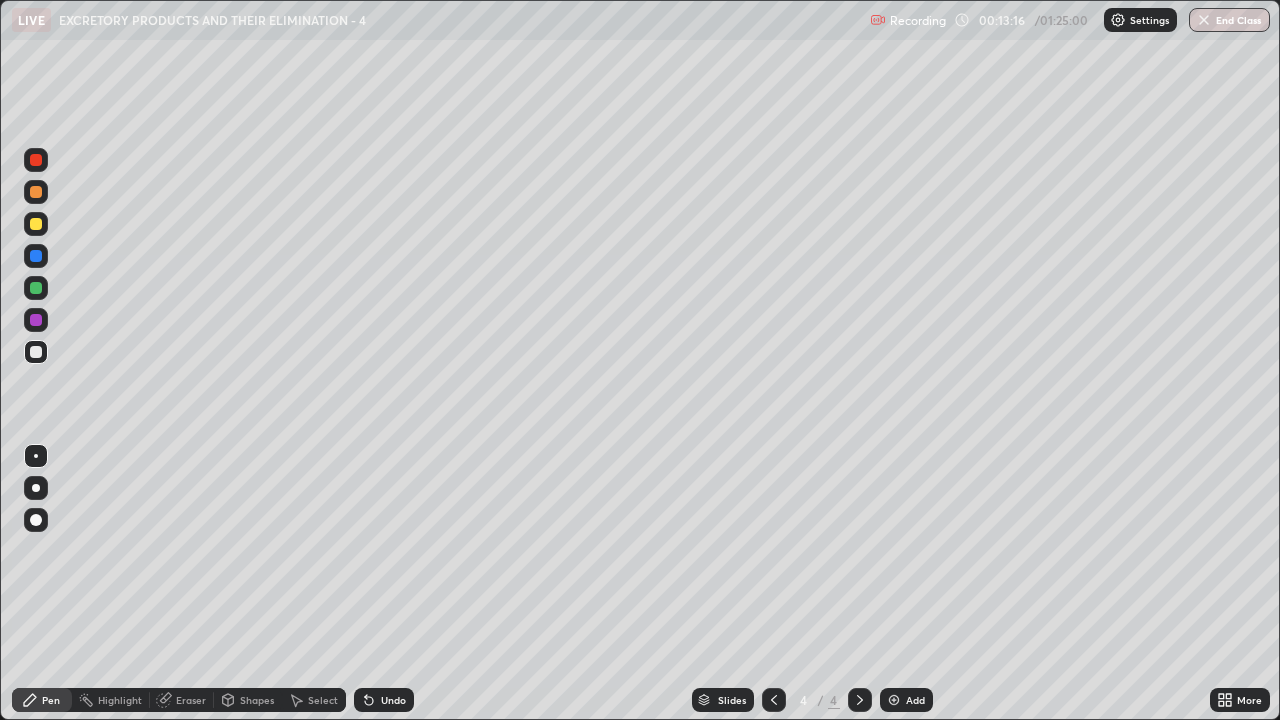 click on "Eraser" at bounding box center (191, 700) 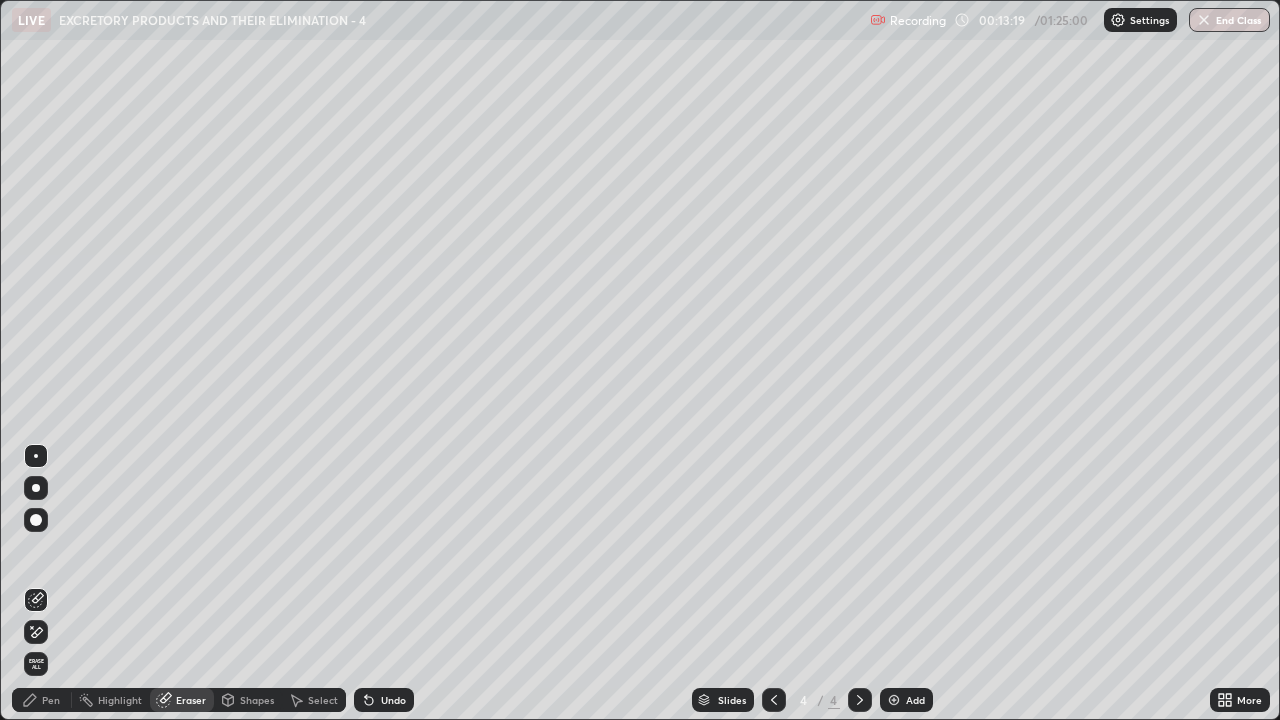 click 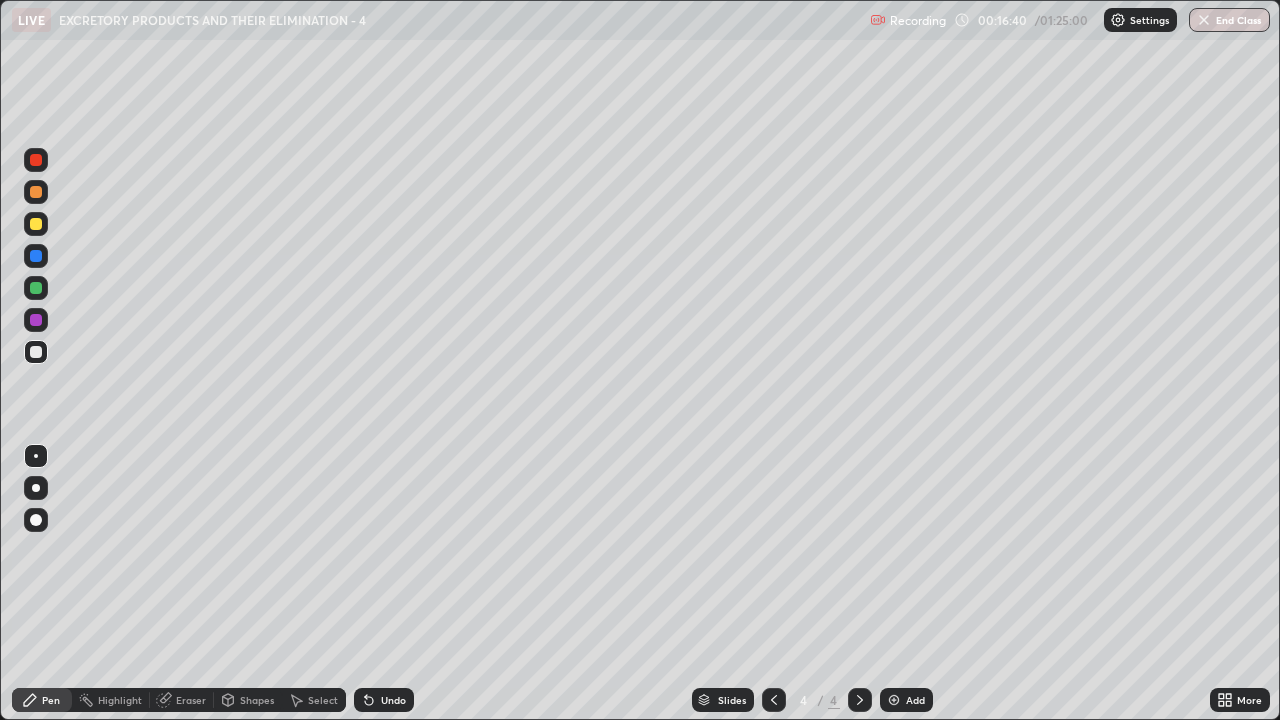 click at bounding box center [894, 700] 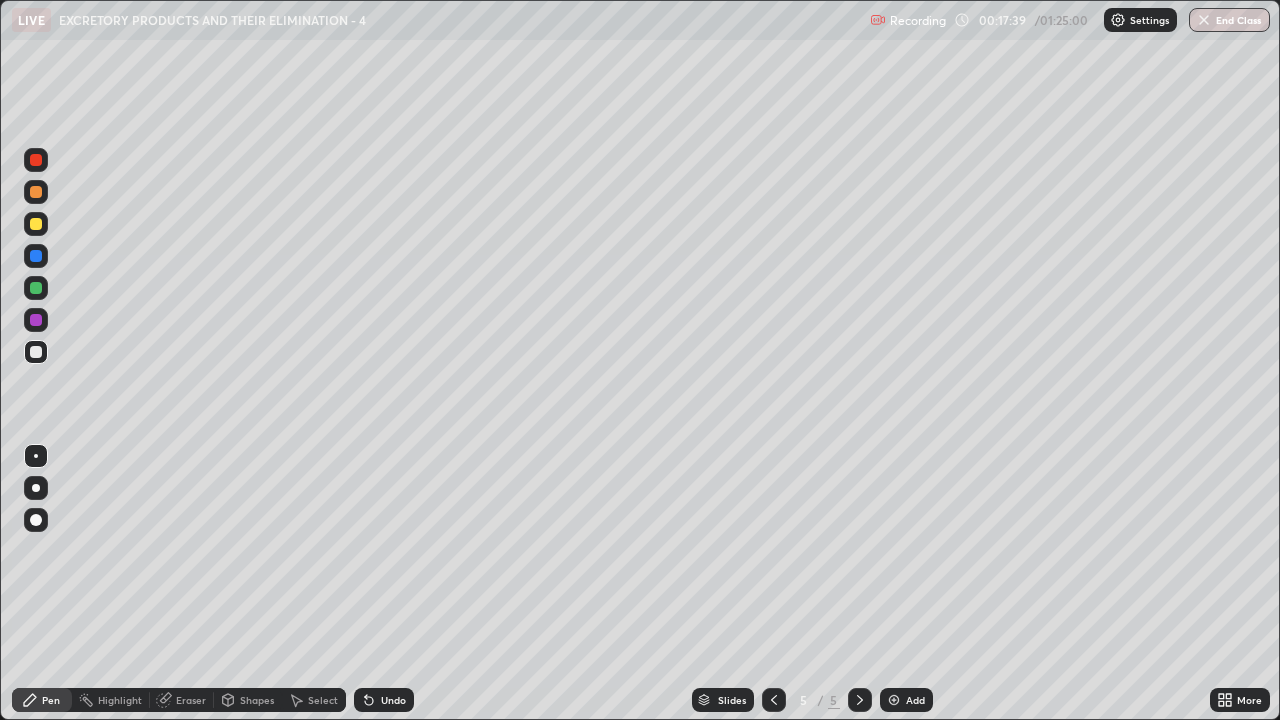 click at bounding box center [774, 700] 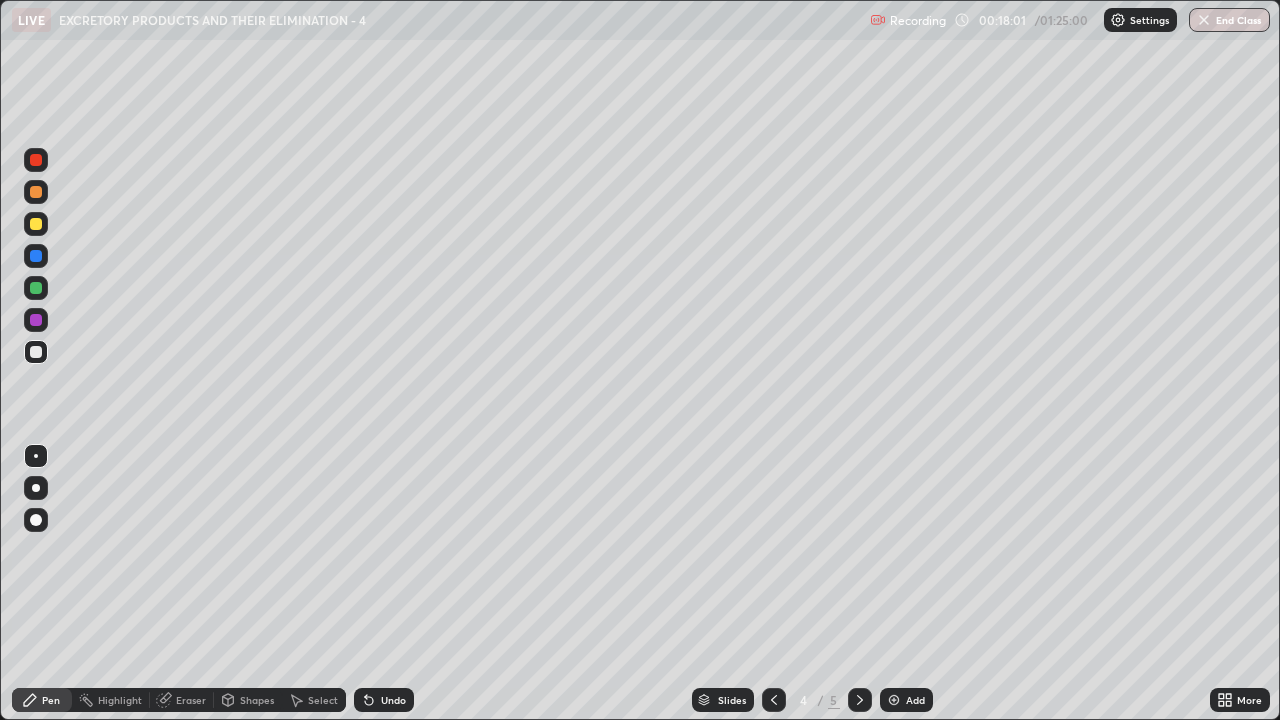 click 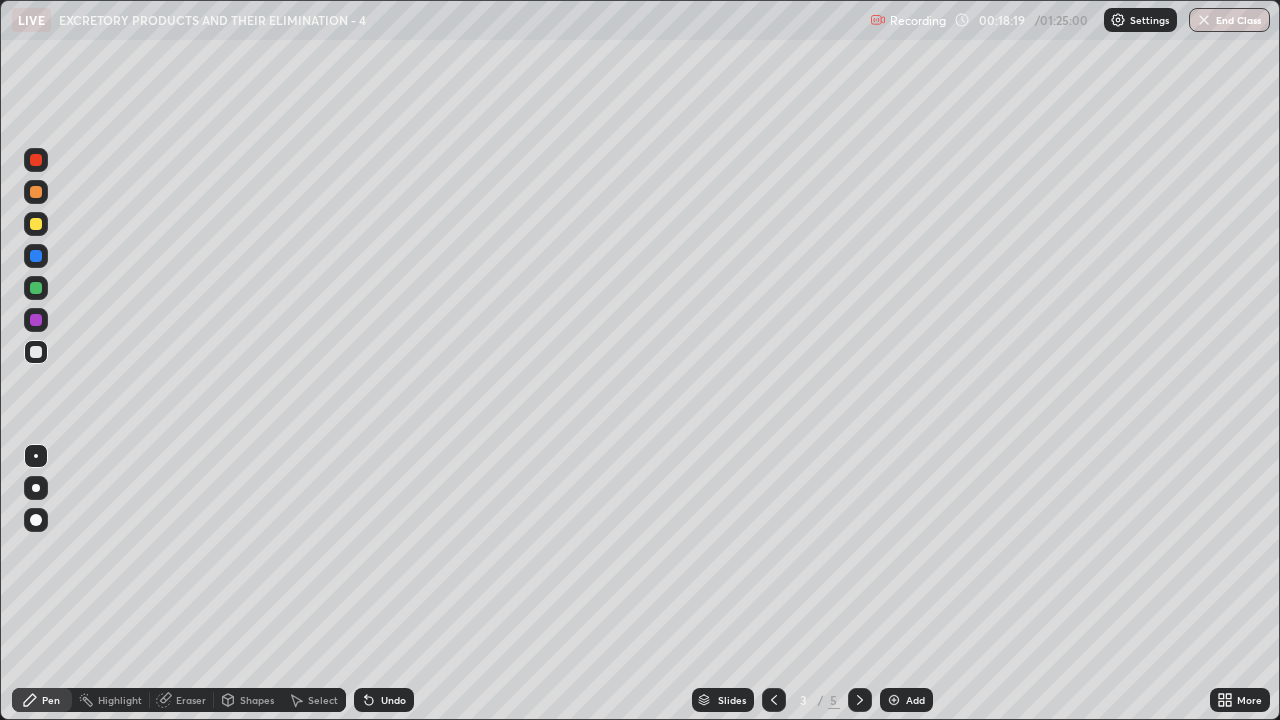 click 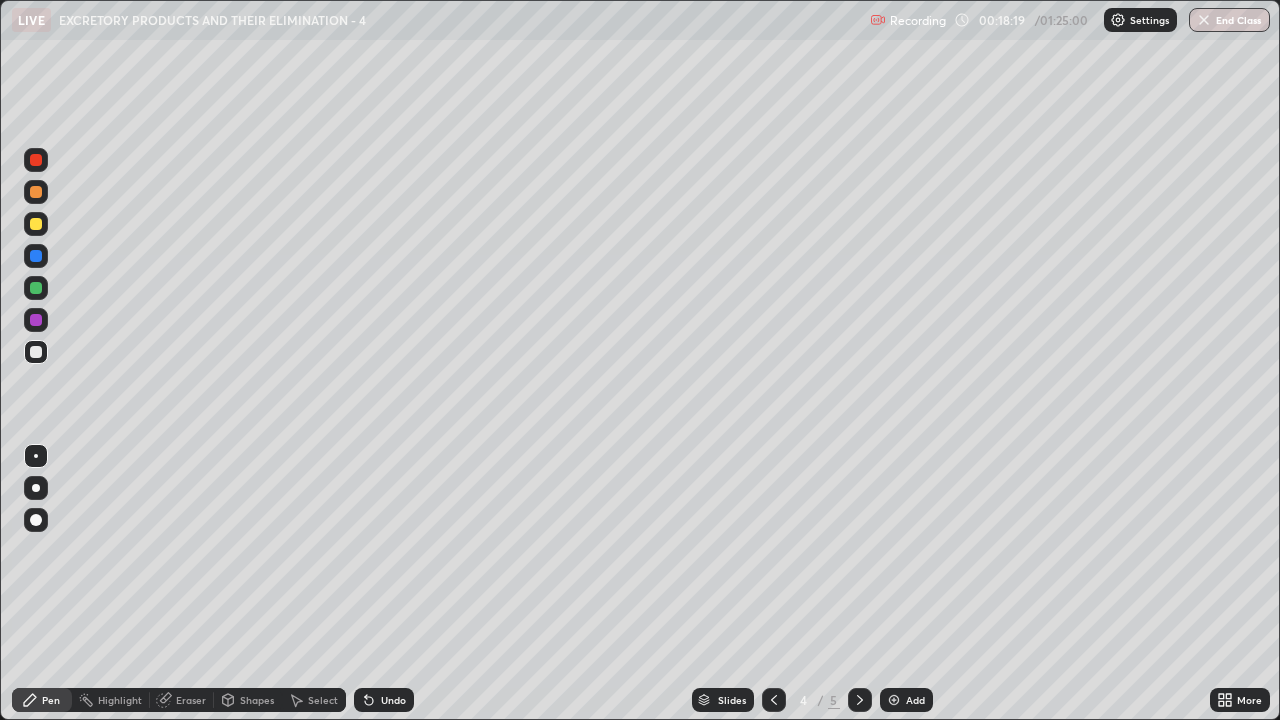 click 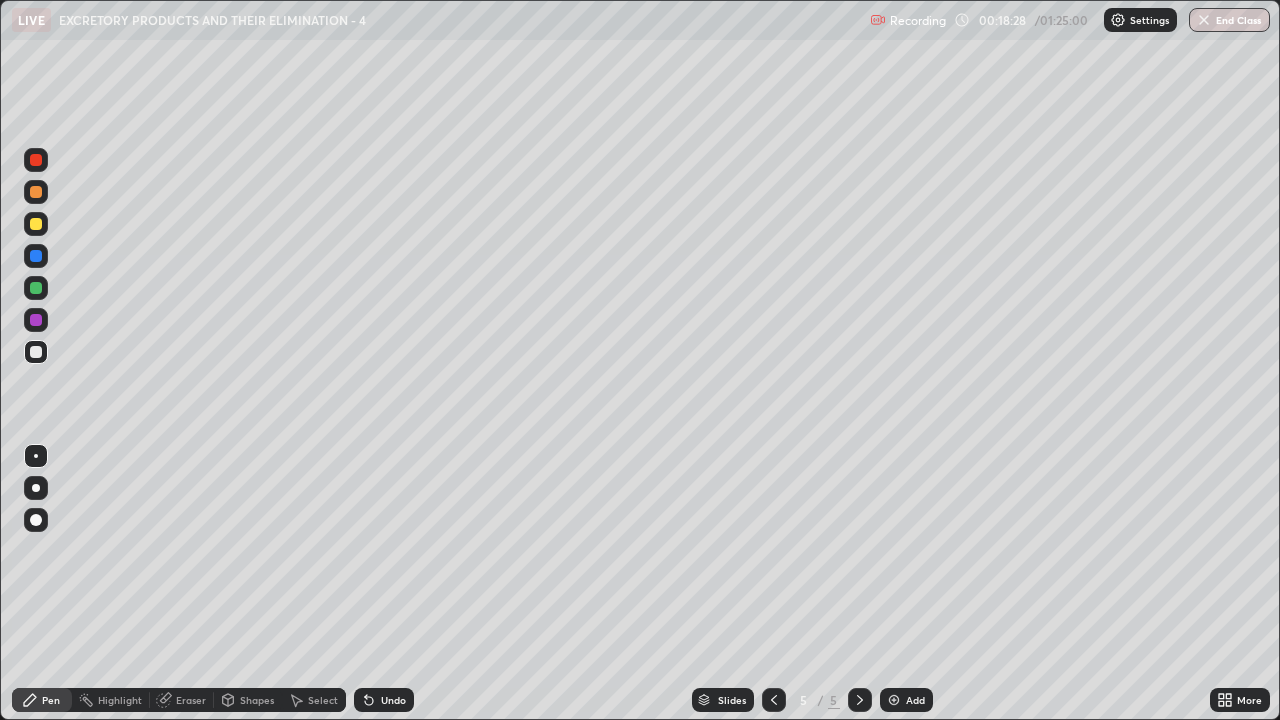 click at bounding box center (36, 224) 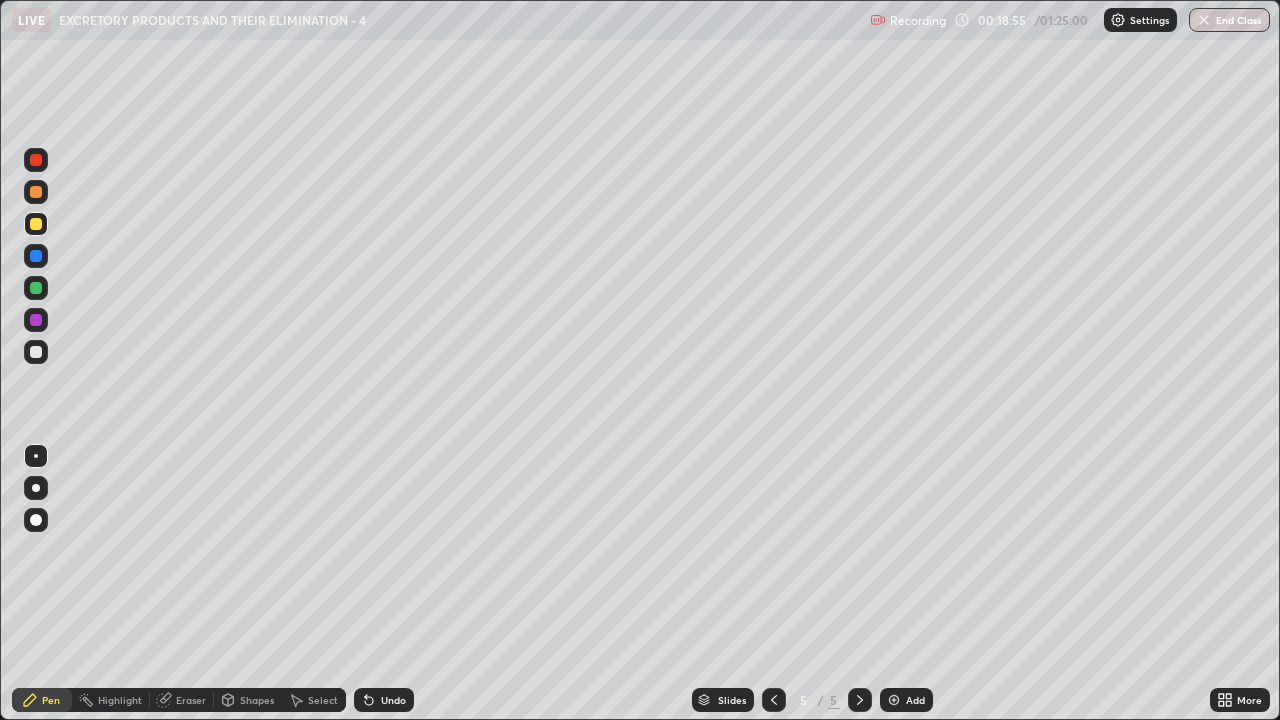 click 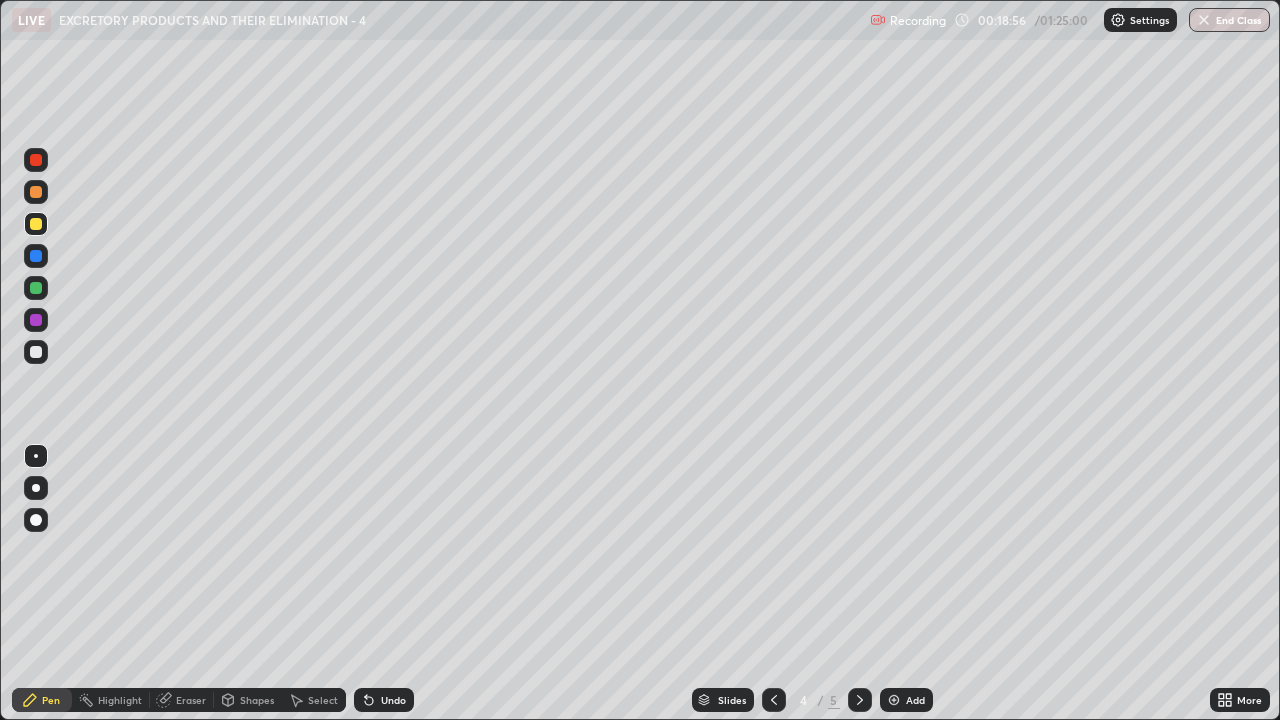 click 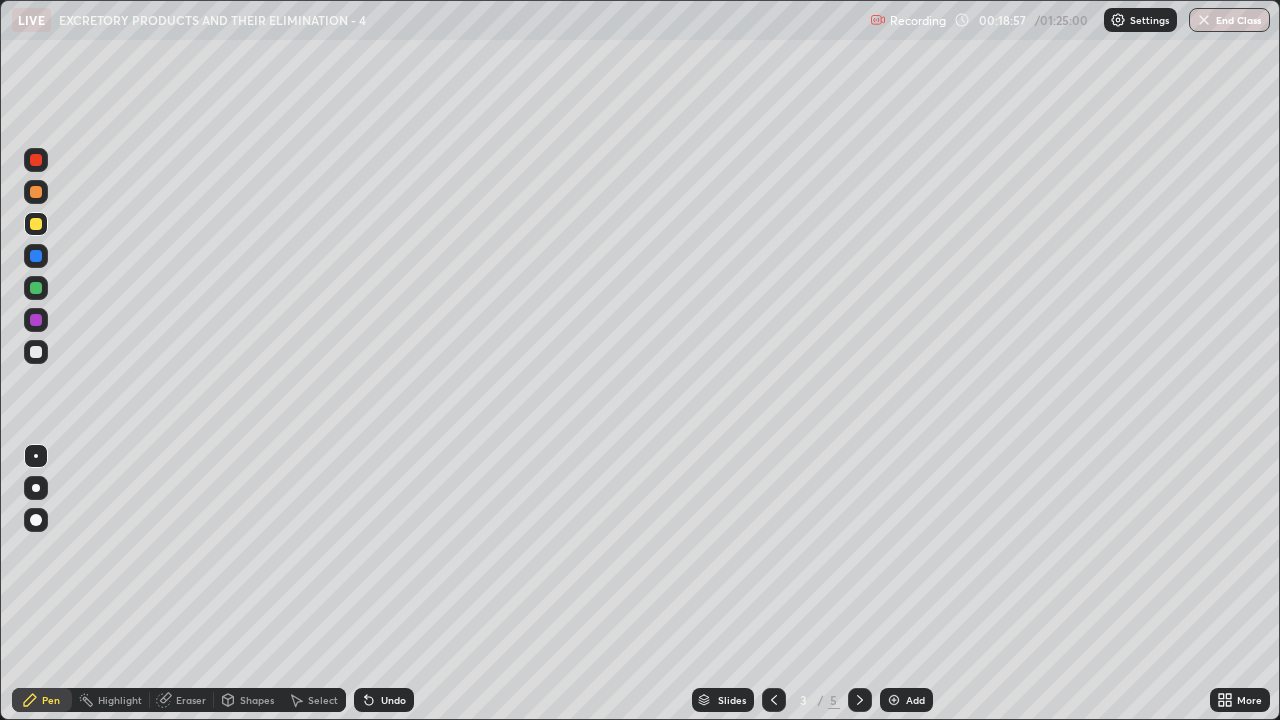 click 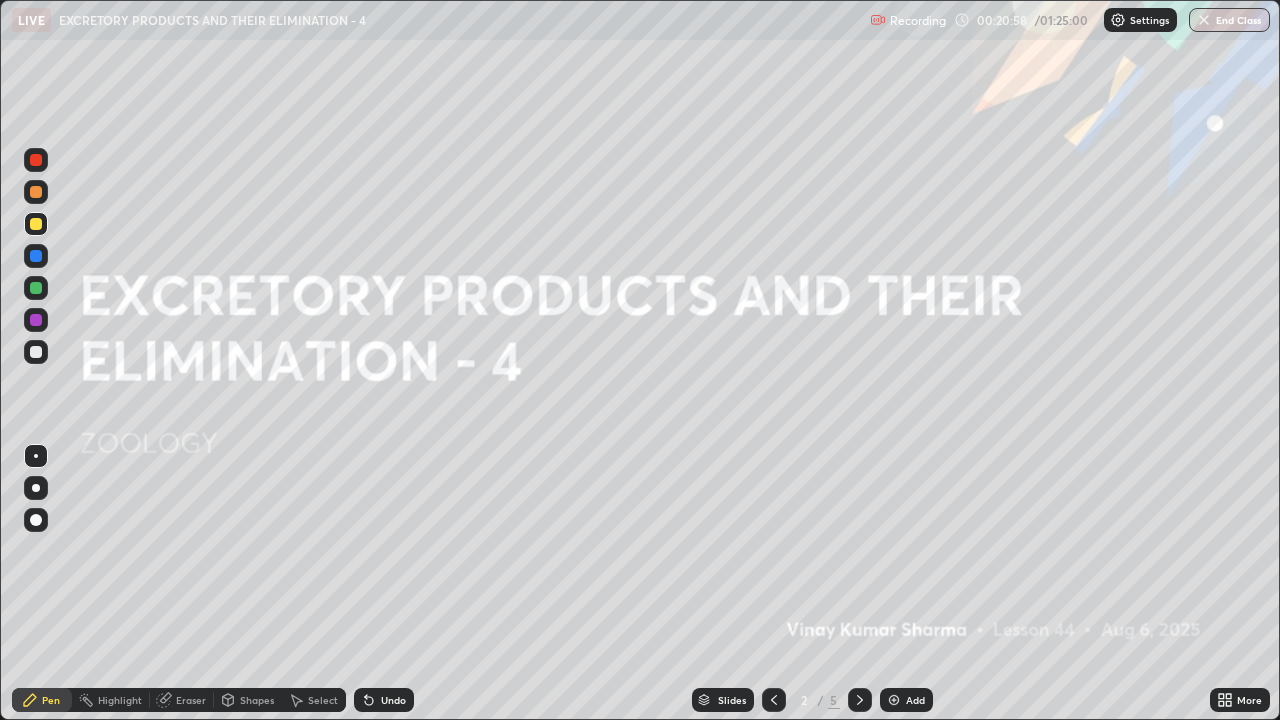 click 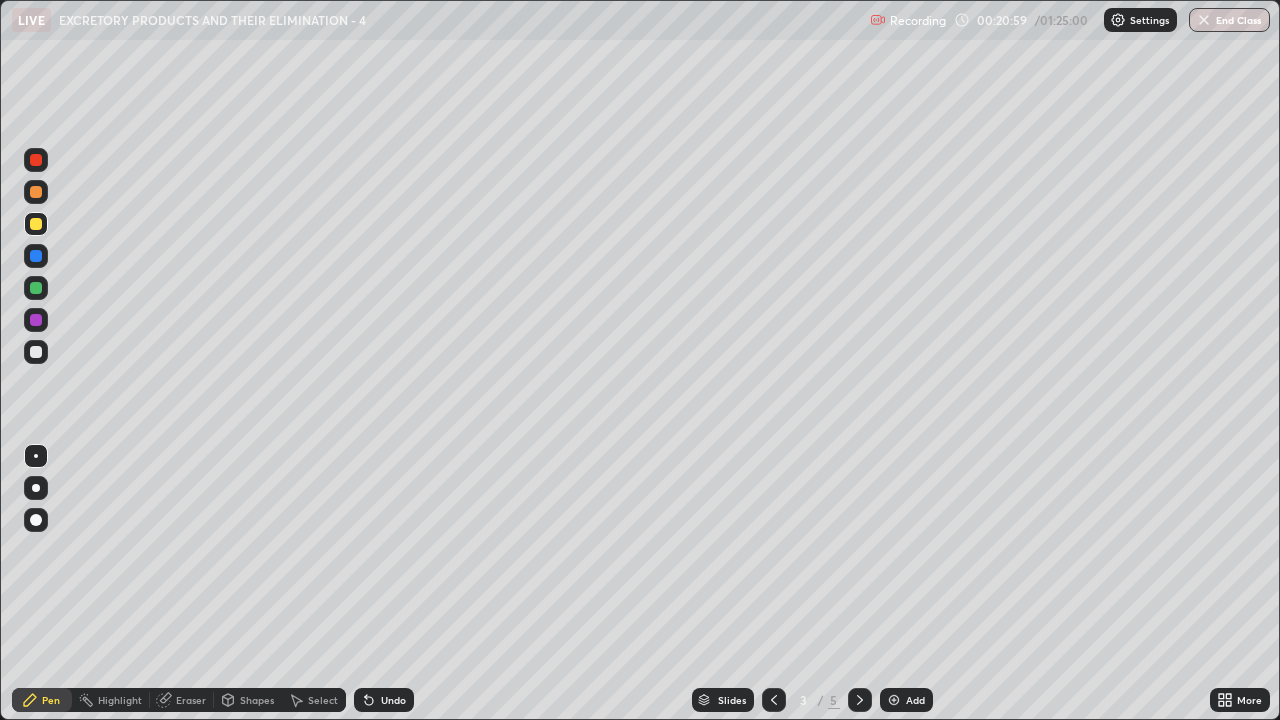click at bounding box center [860, 700] 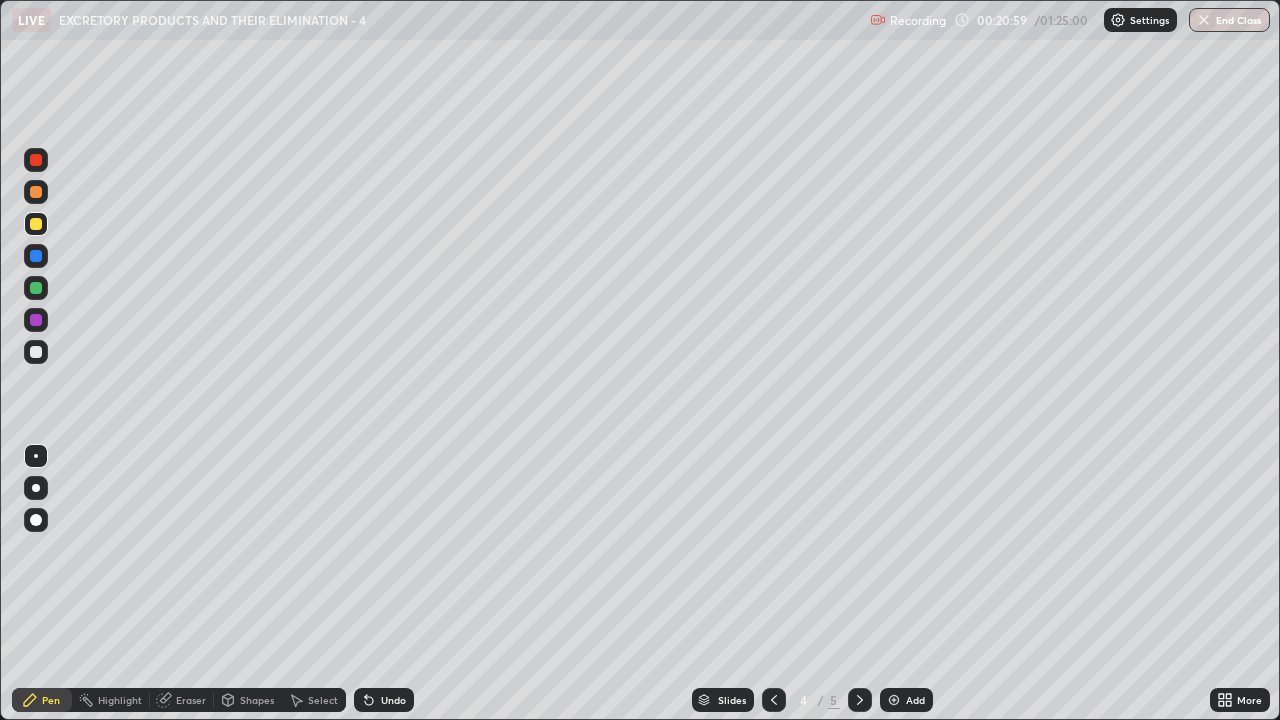 click 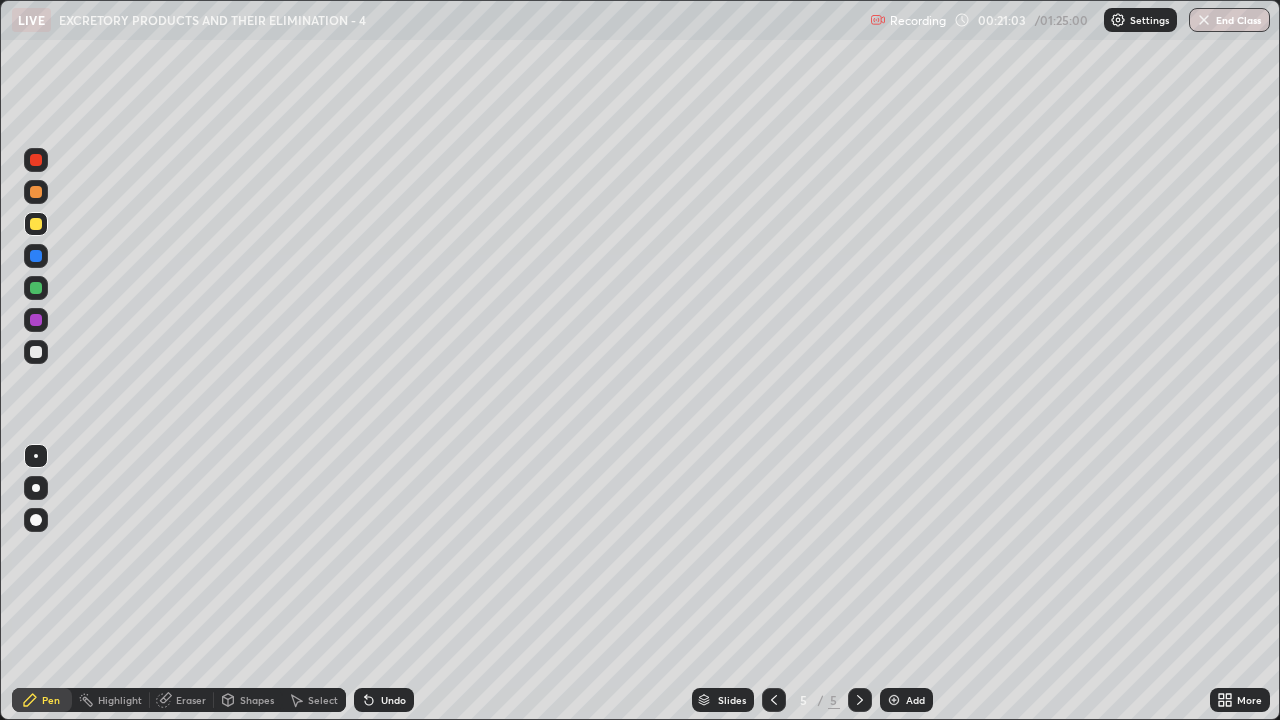 click at bounding box center (36, 352) 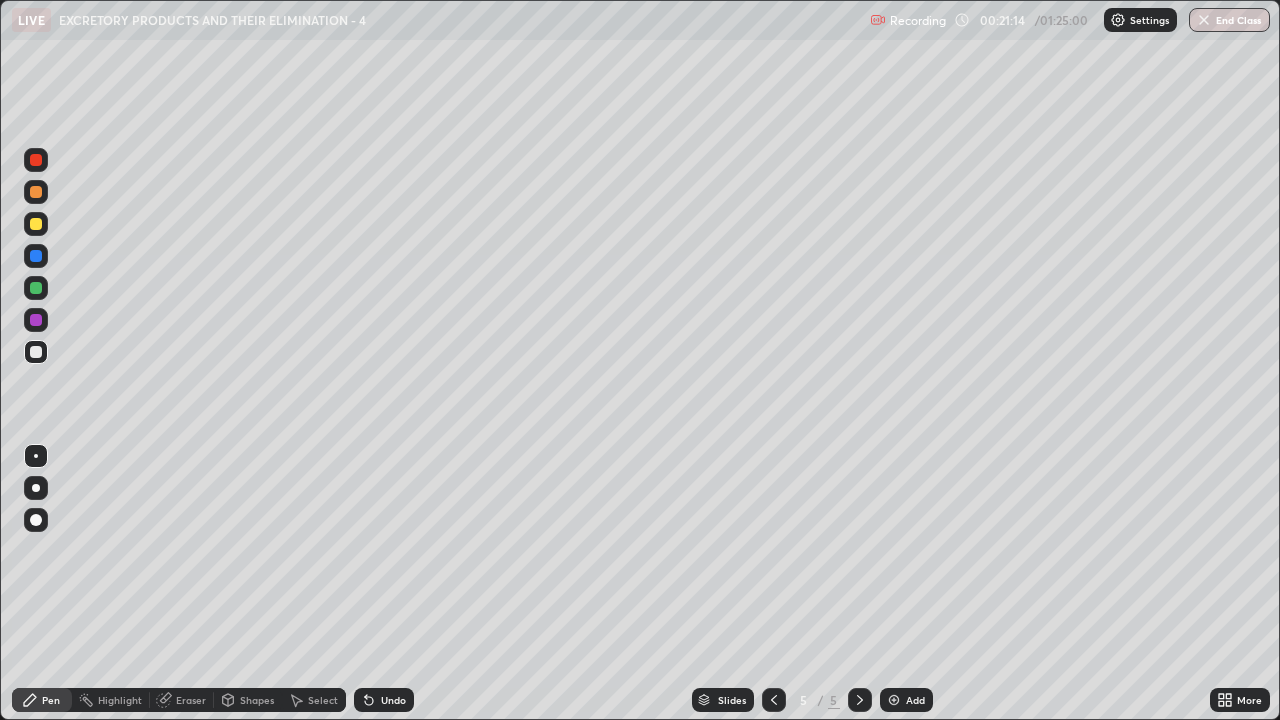 click at bounding box center (36, 192) 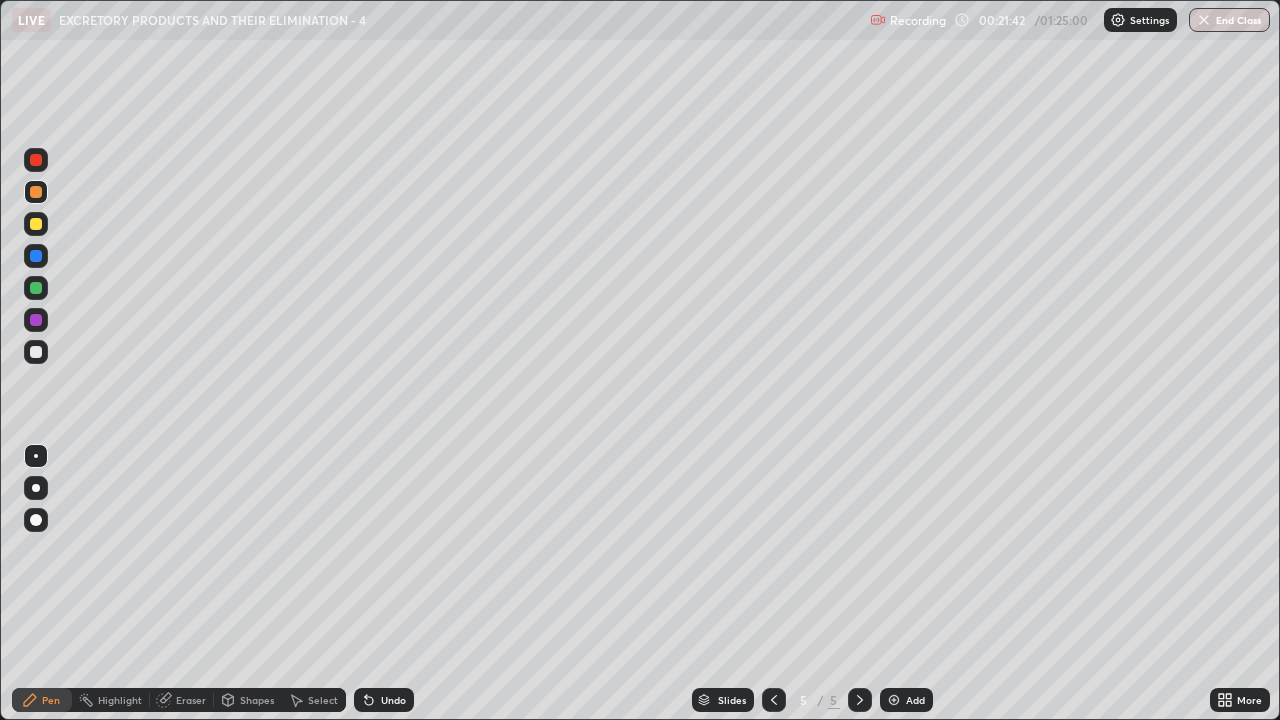 click at bounding box center (36, 288) 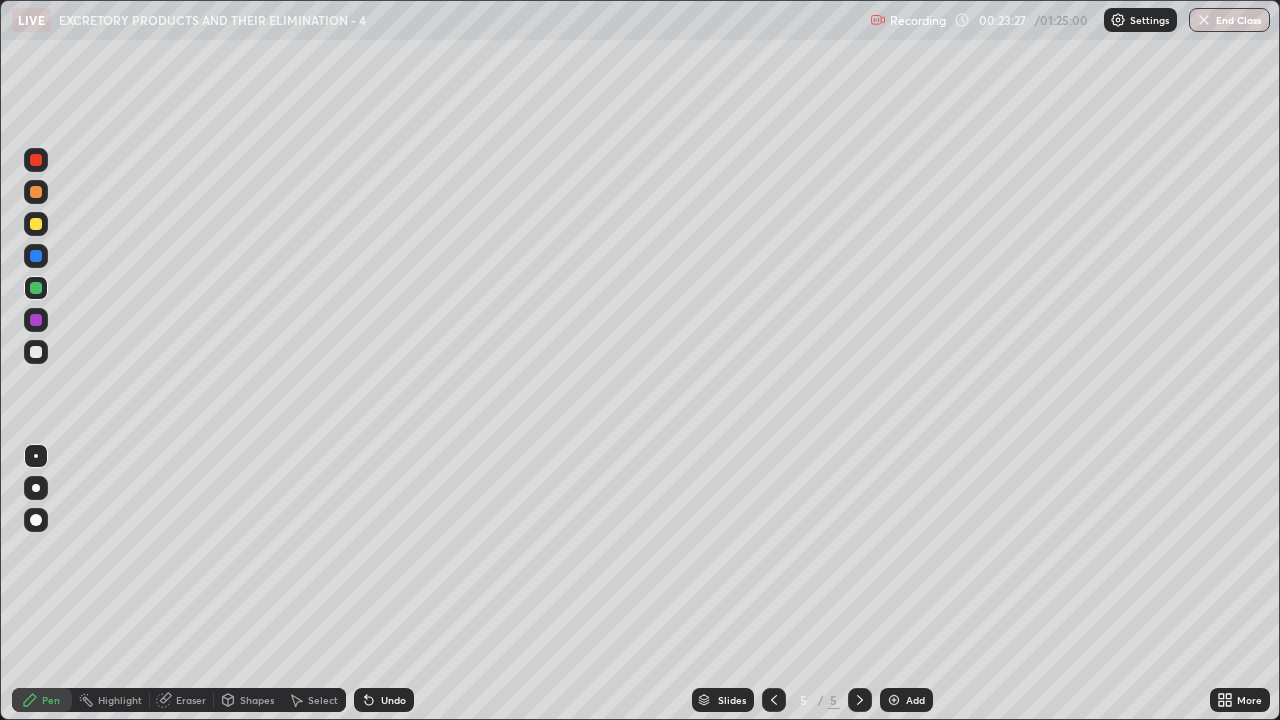 click at bounding box center (36, 352) 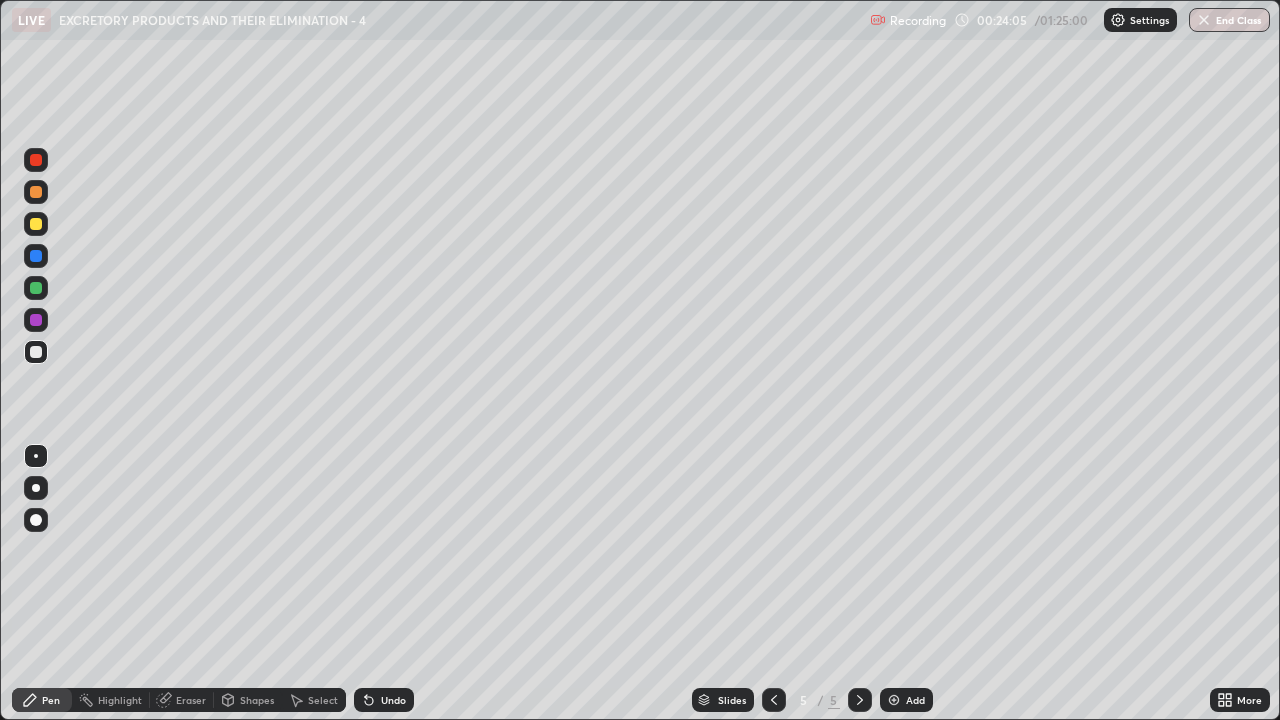click at bounding box center [36, 288] 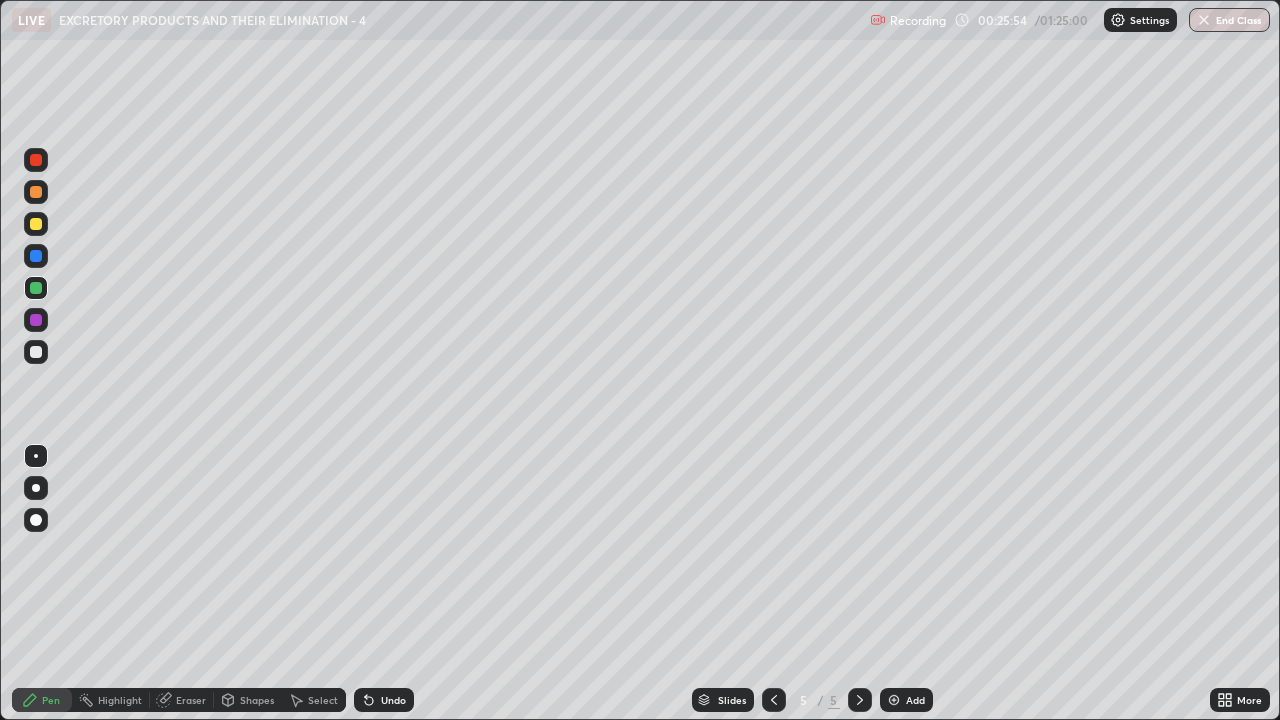 click at bounding box center [894, 700] 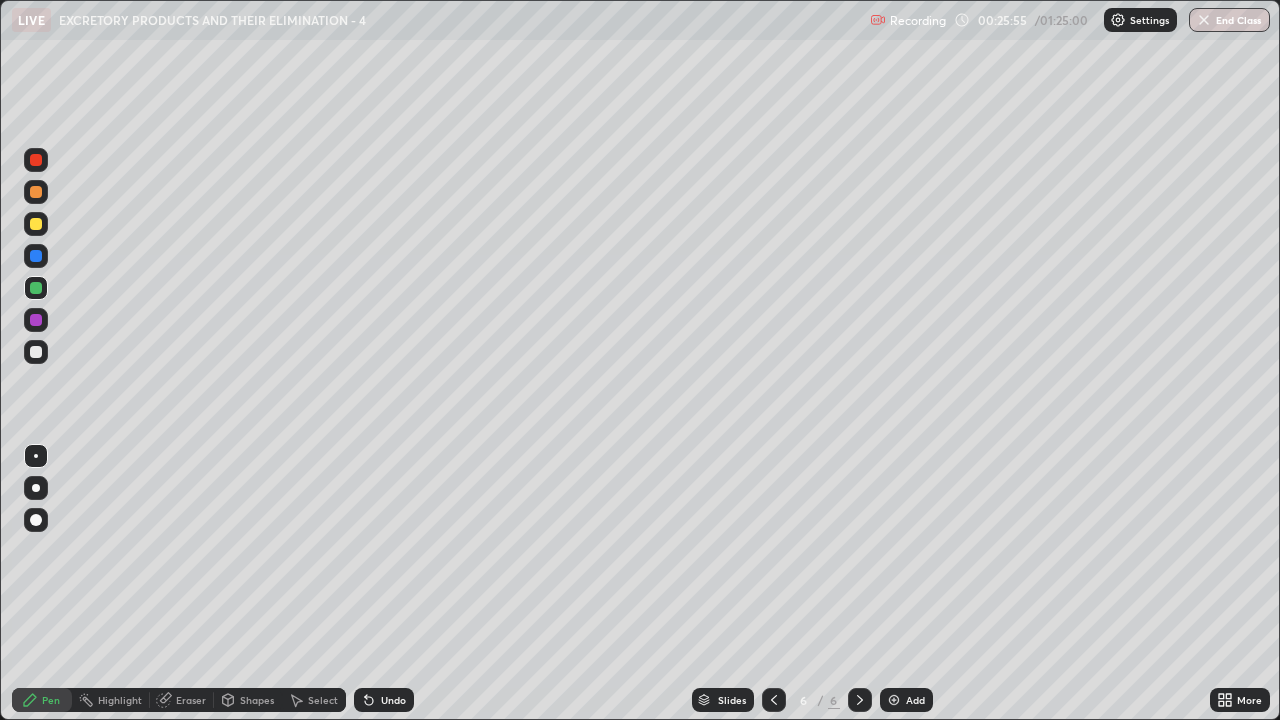 click at bounding box center (36, 352) 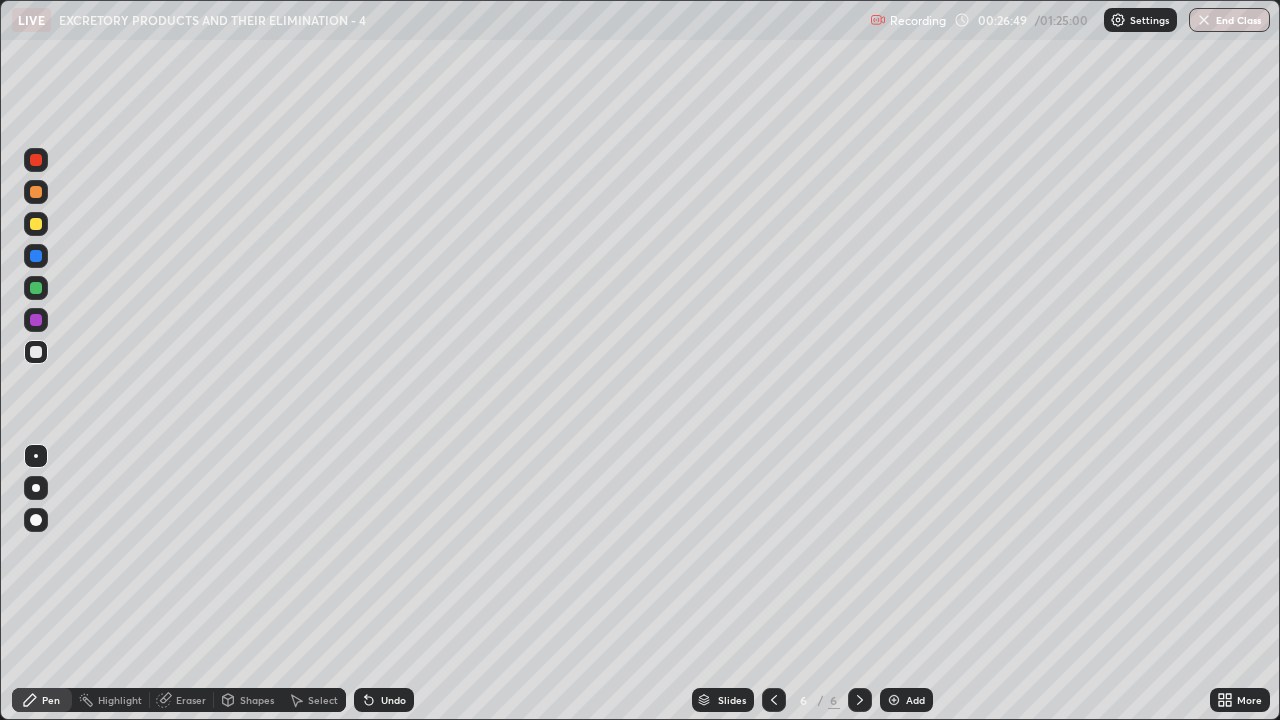 click at bounding box center [36, 224] 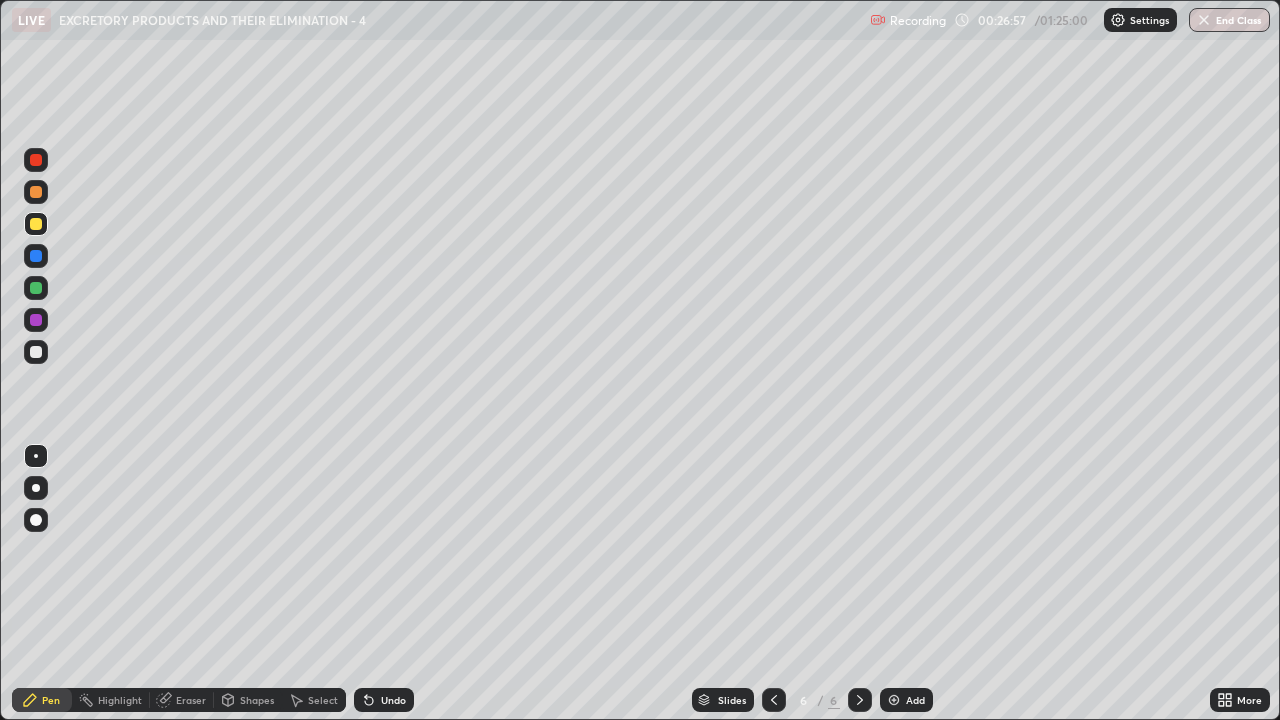 click at bounding box center (36, 320) 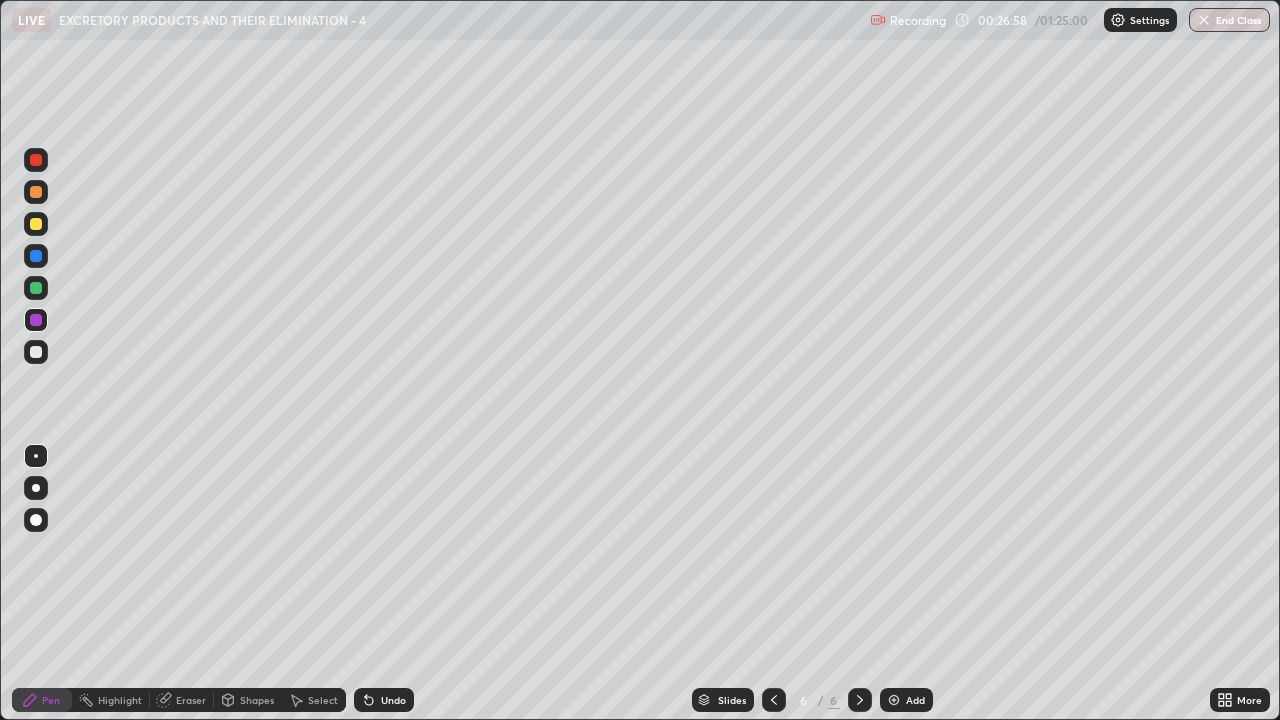 click at bounding box center (36, 288) 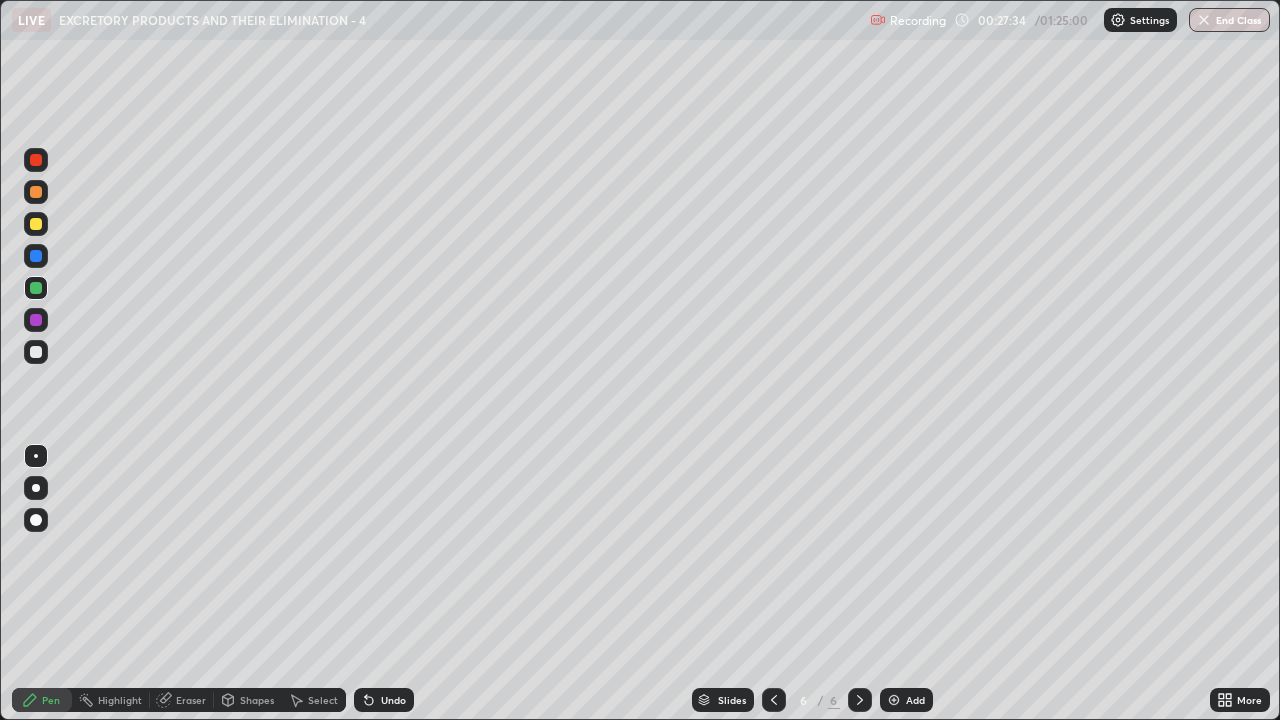 click at bounding box center (36, 256) 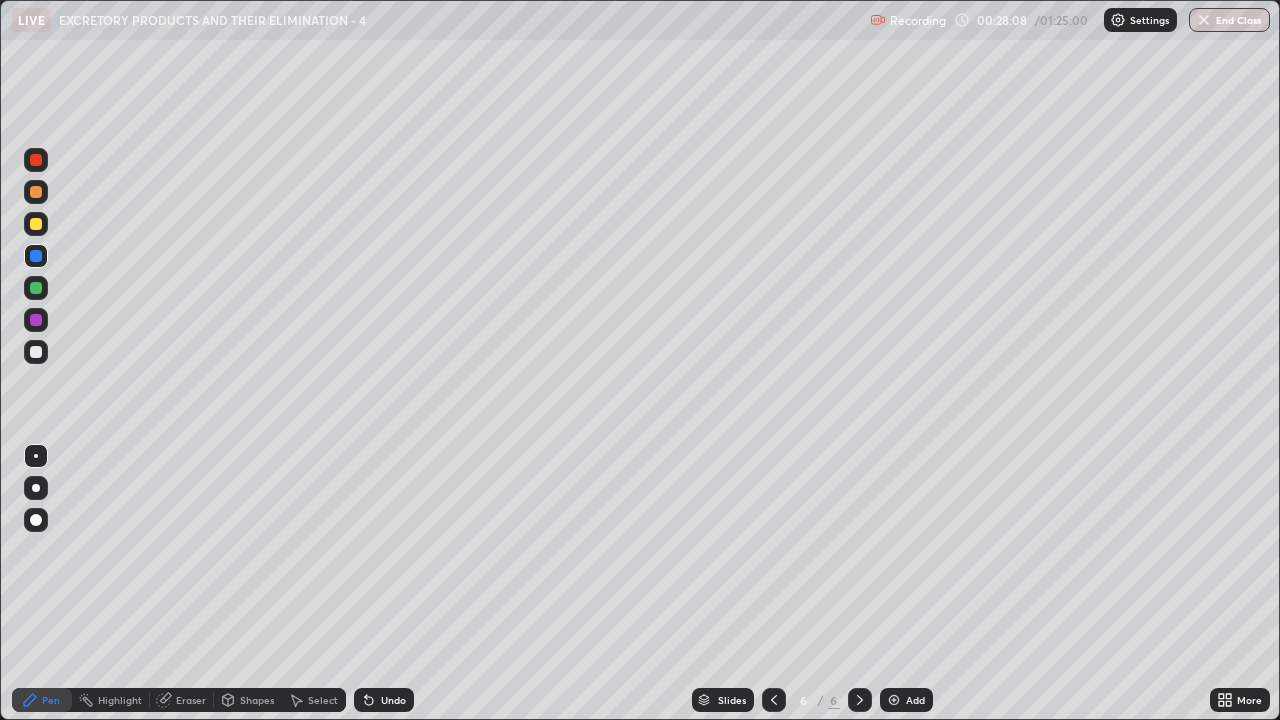 click at bounding box center (36, 352) 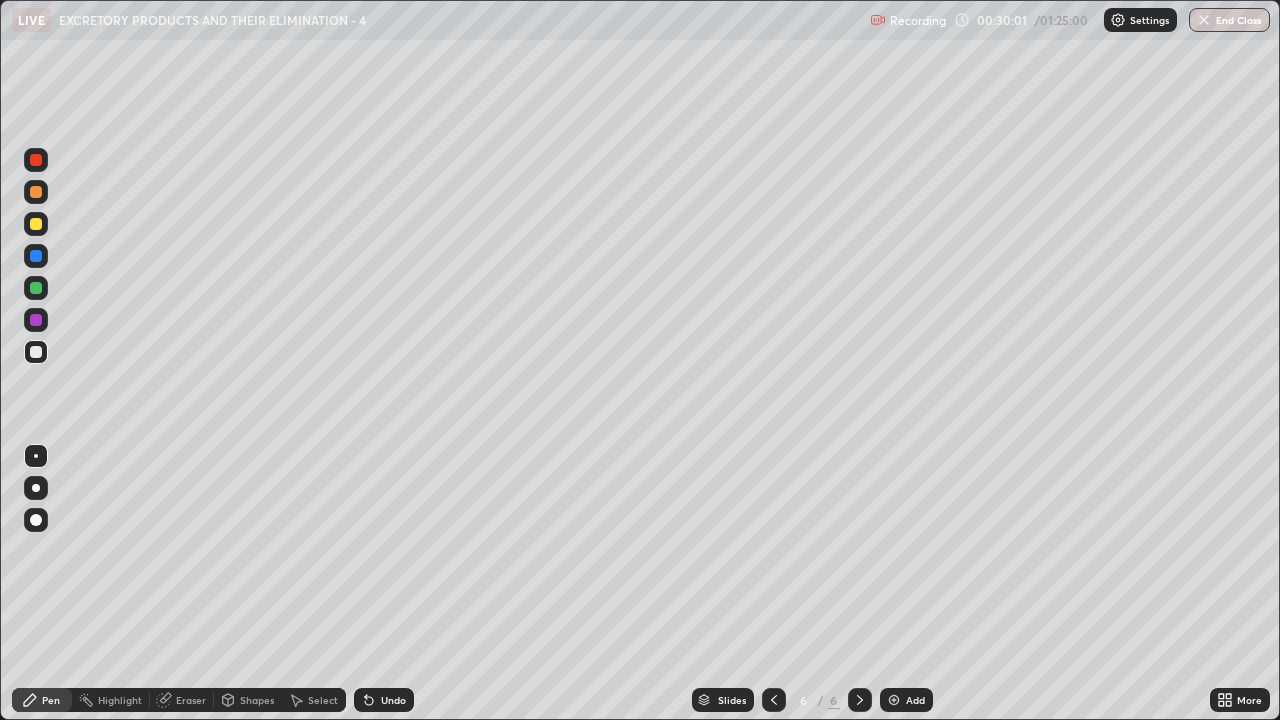 click at bounding box center [894, 700] 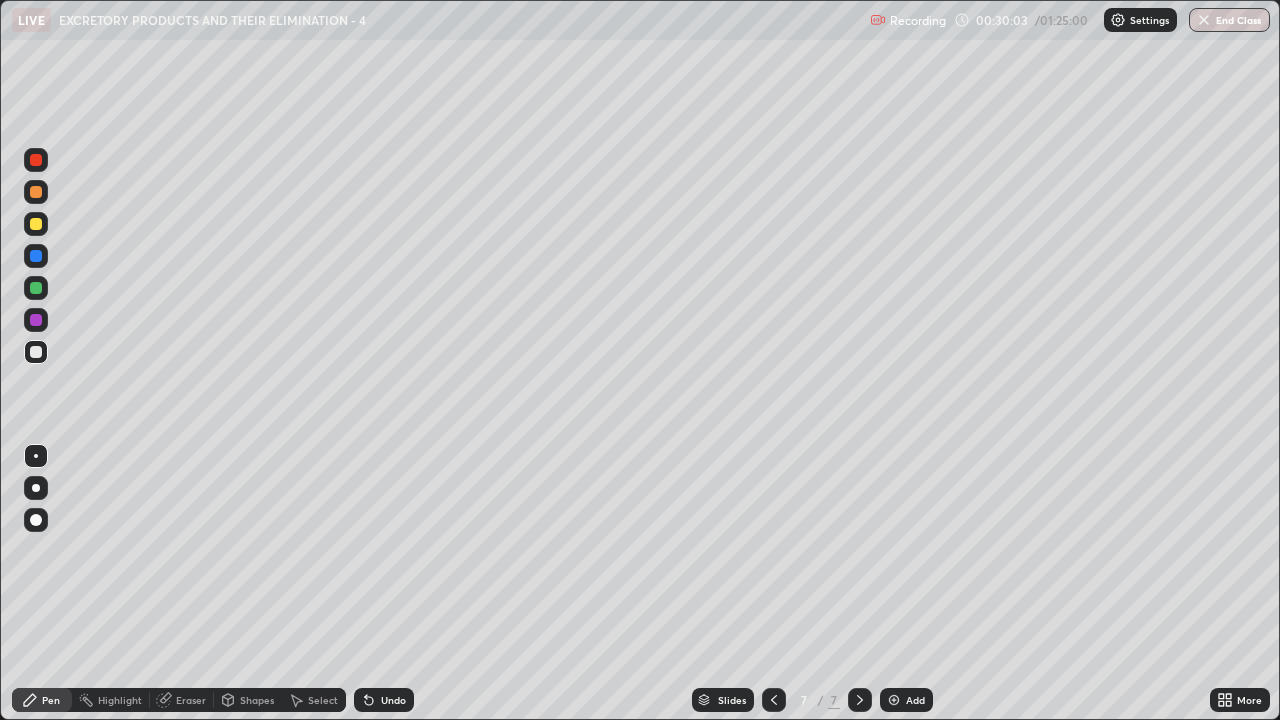 click at bounding box center [36, 352] 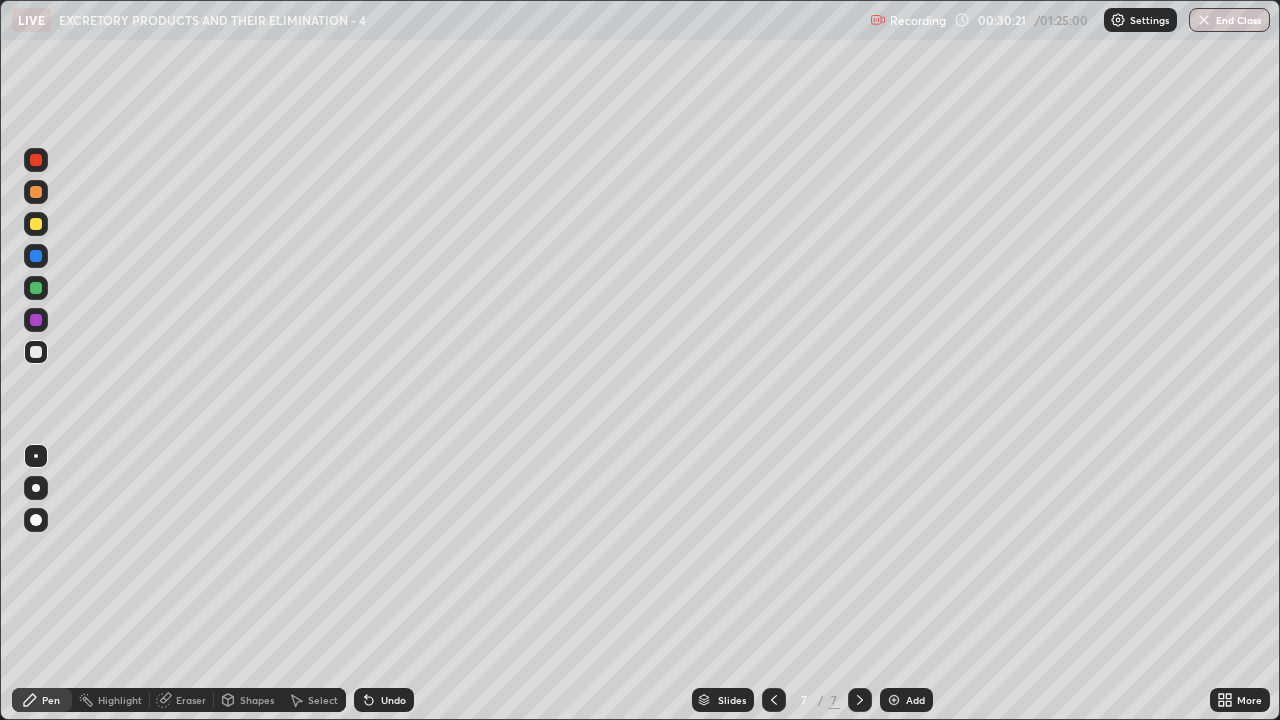 click at bounding box center (36, 224) 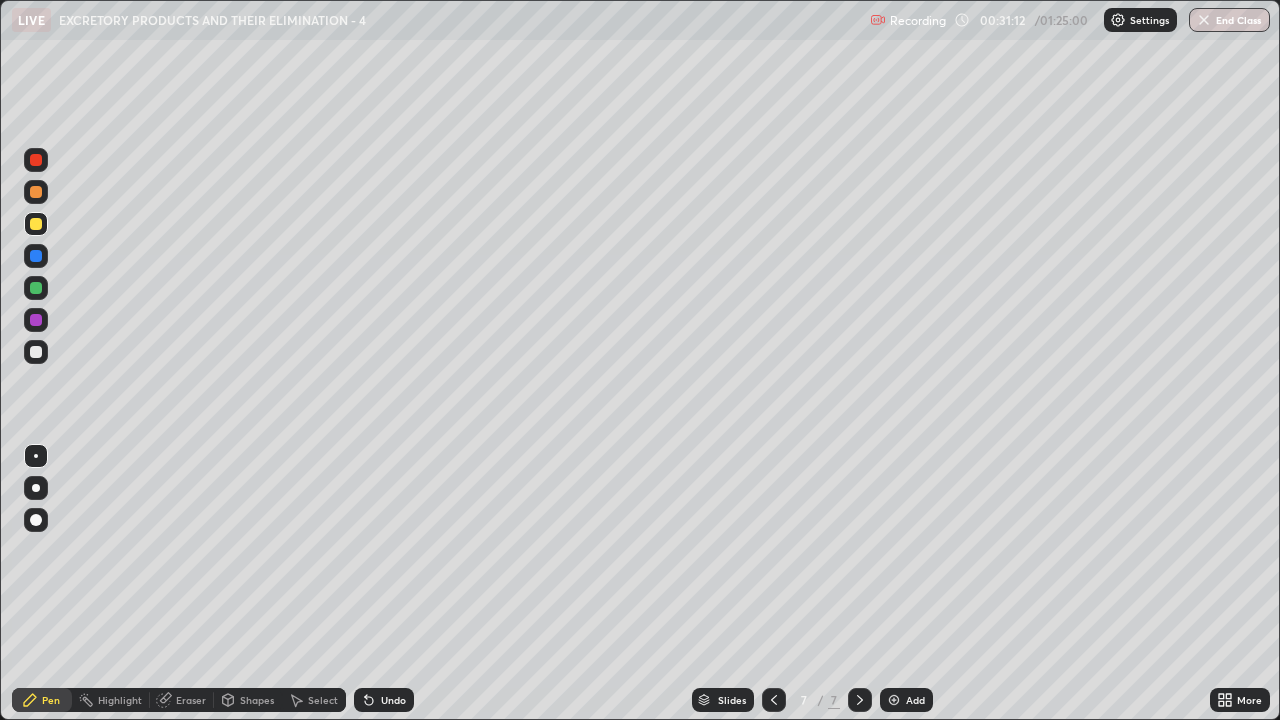 click at bounding box center (36, 256) 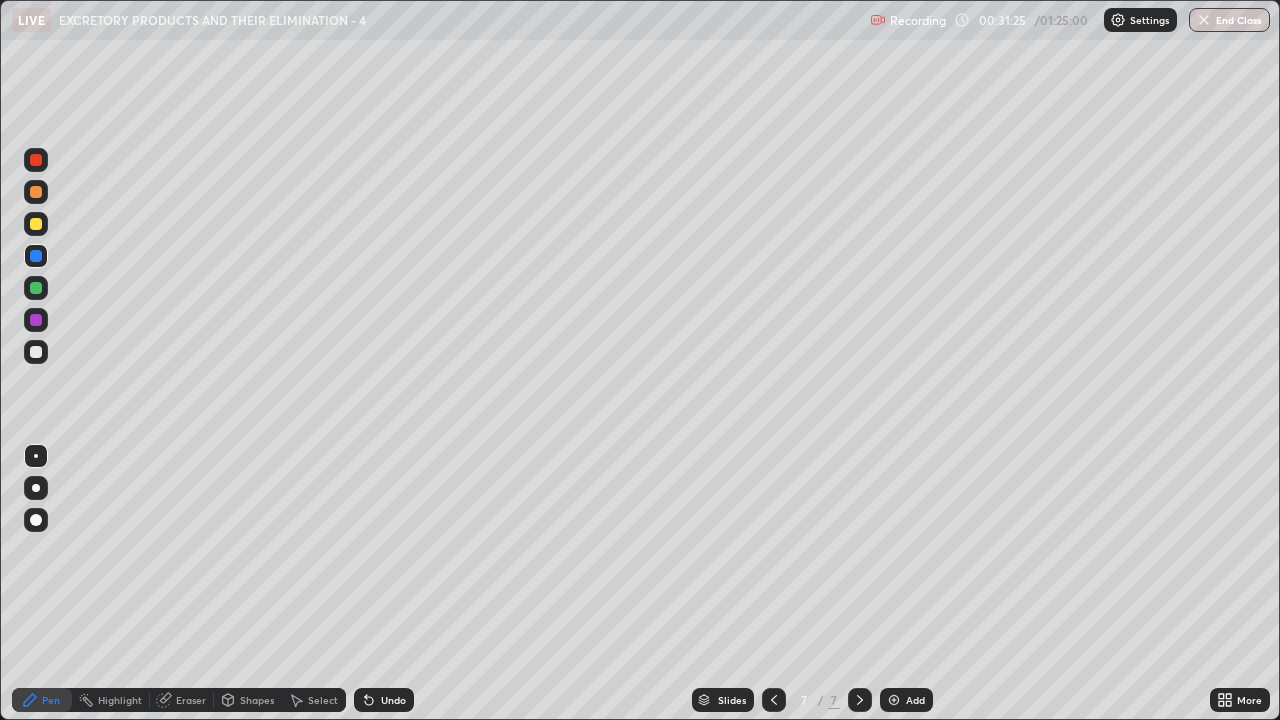 click at bounding box center (36, 288) 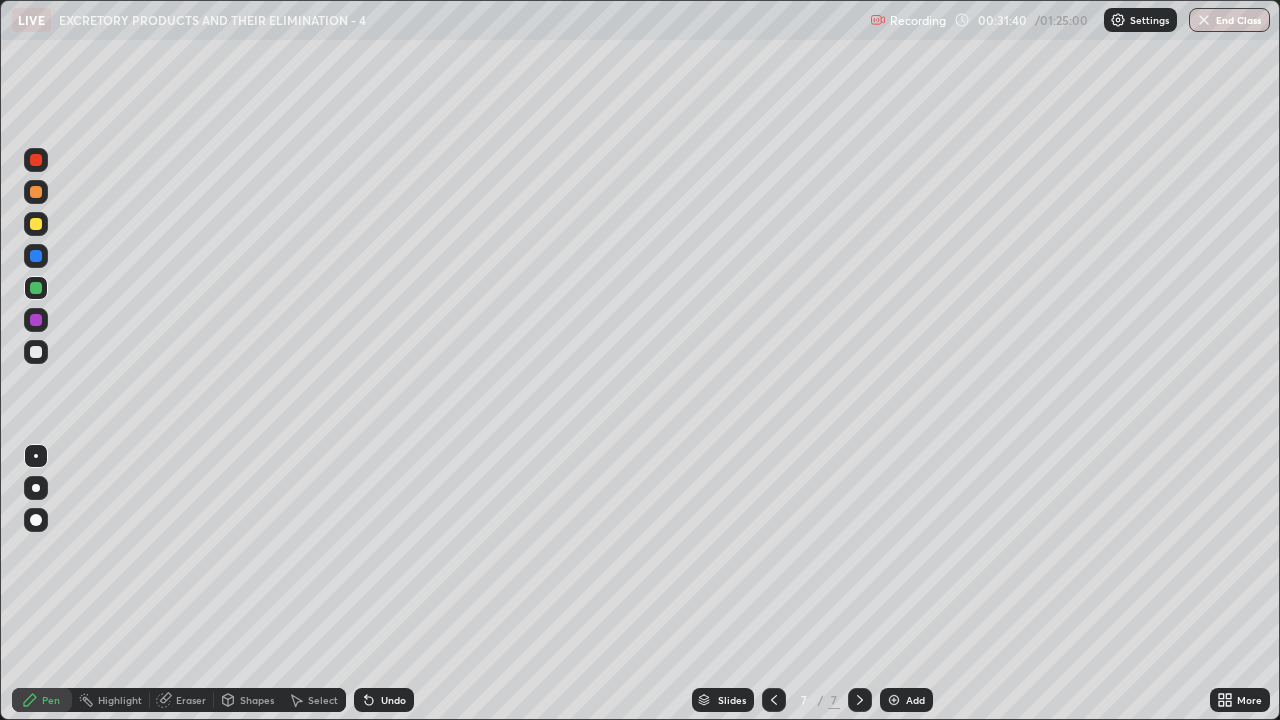 click at bounding box center [36, 224] 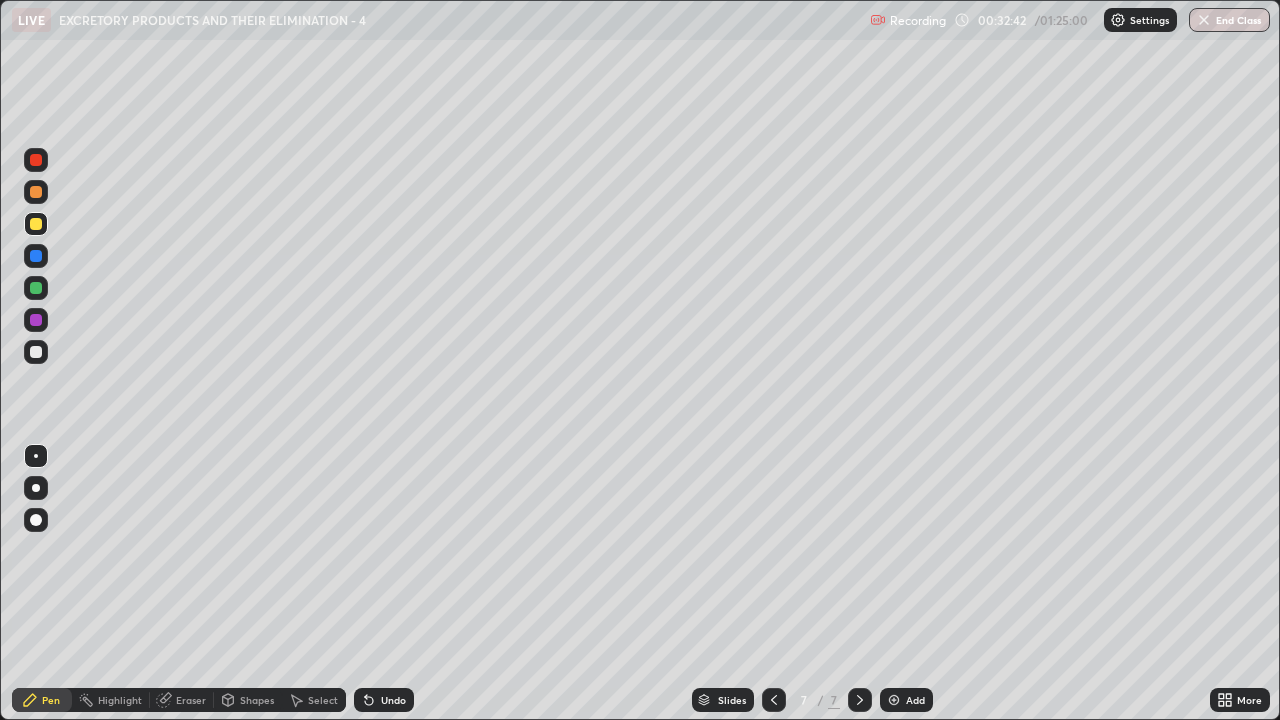 click at bounding box center (36, 352) 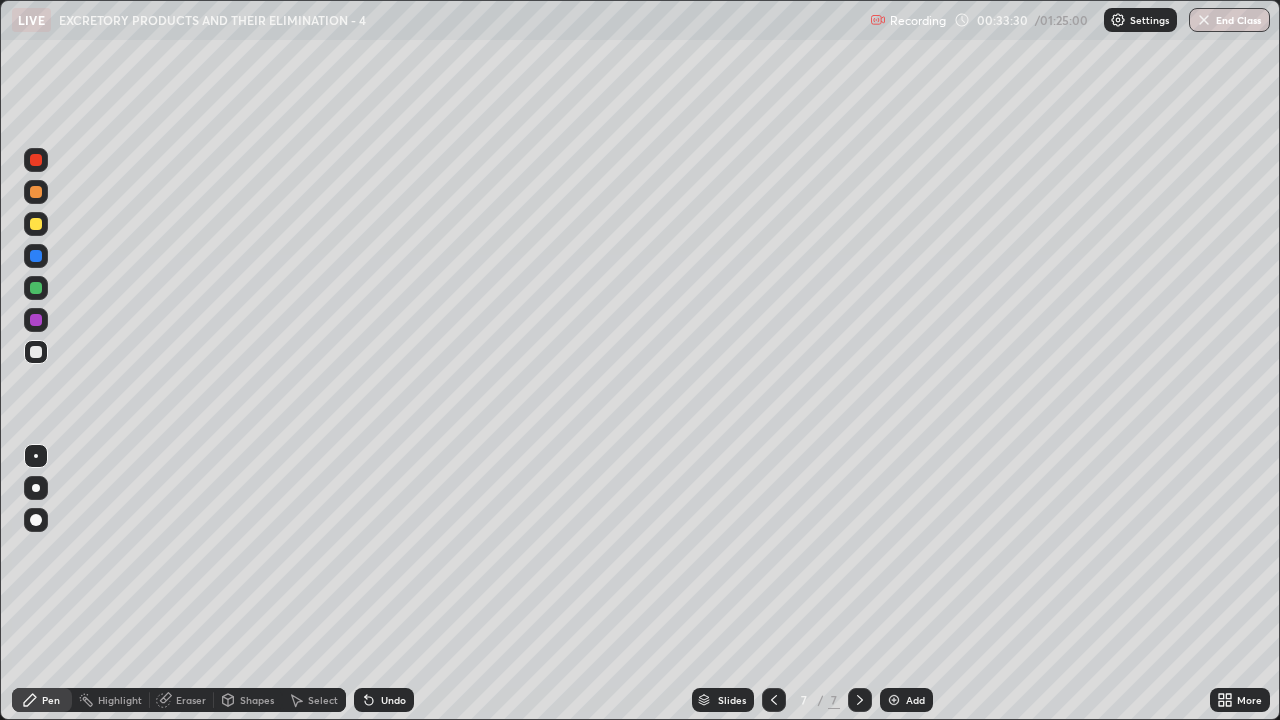 click at bounding box center [36, 288] 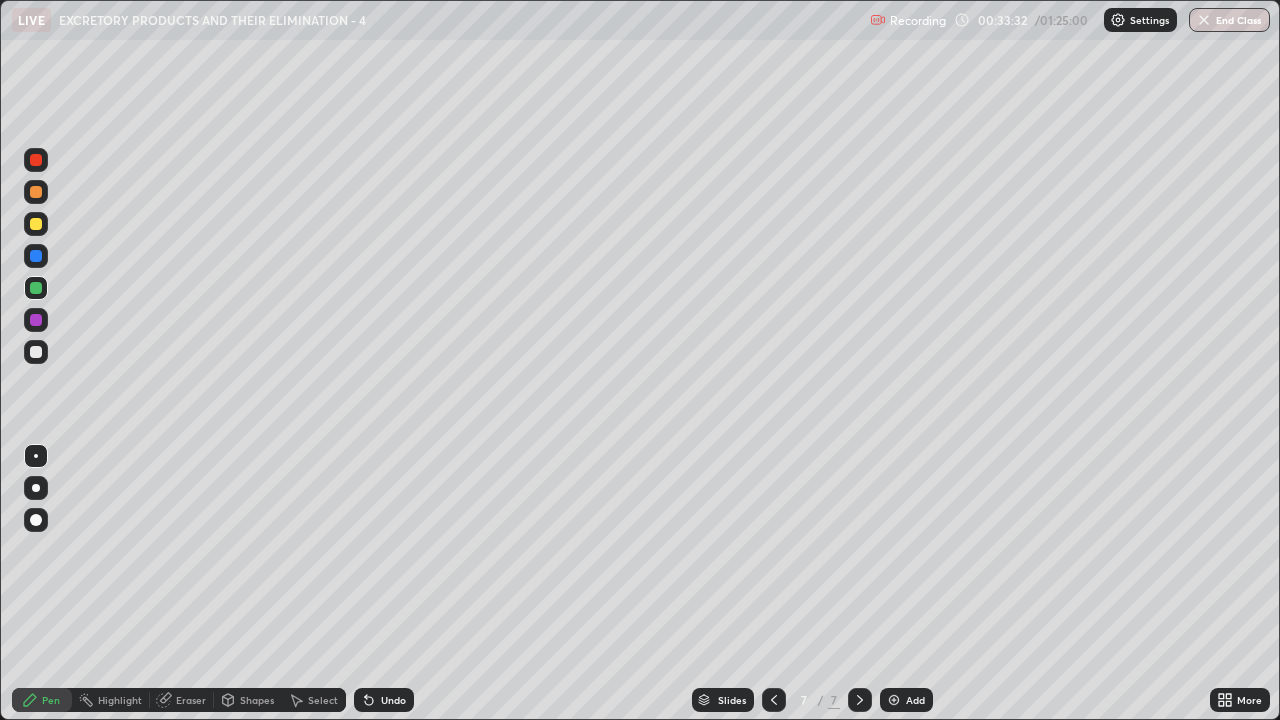 click at bounding box center [36, 224] 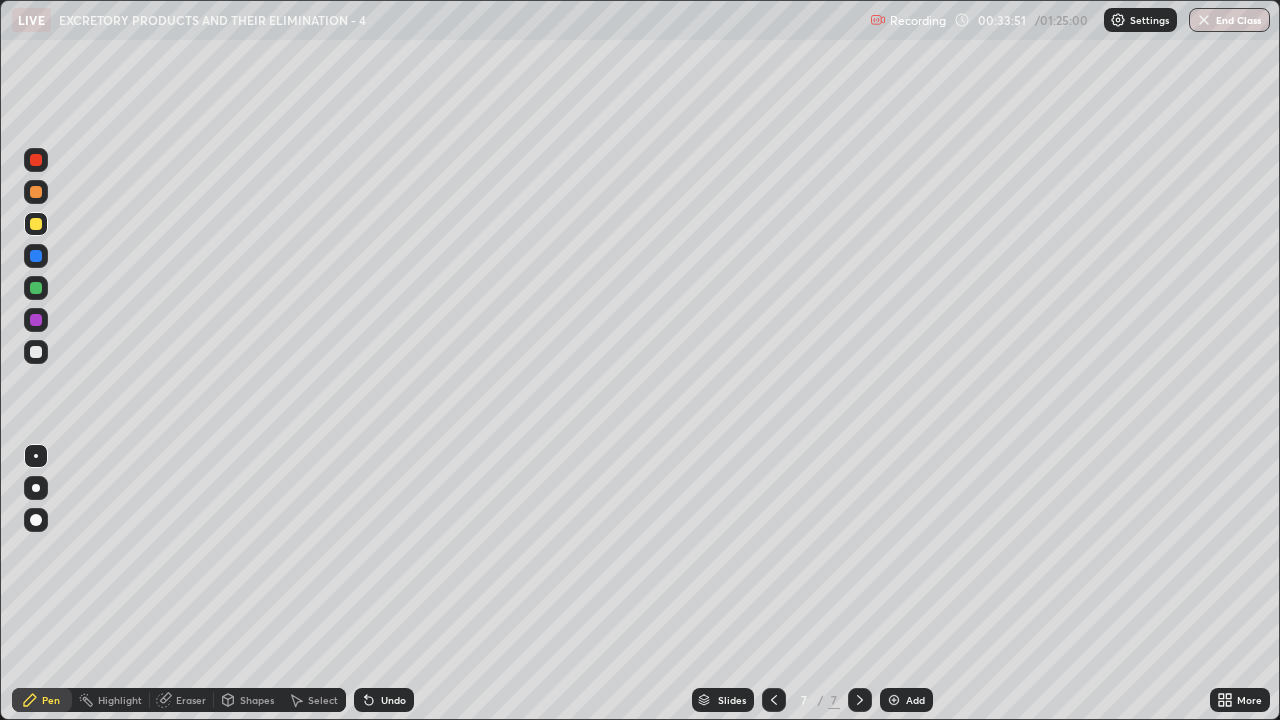 click at bounding box center [36, 352] 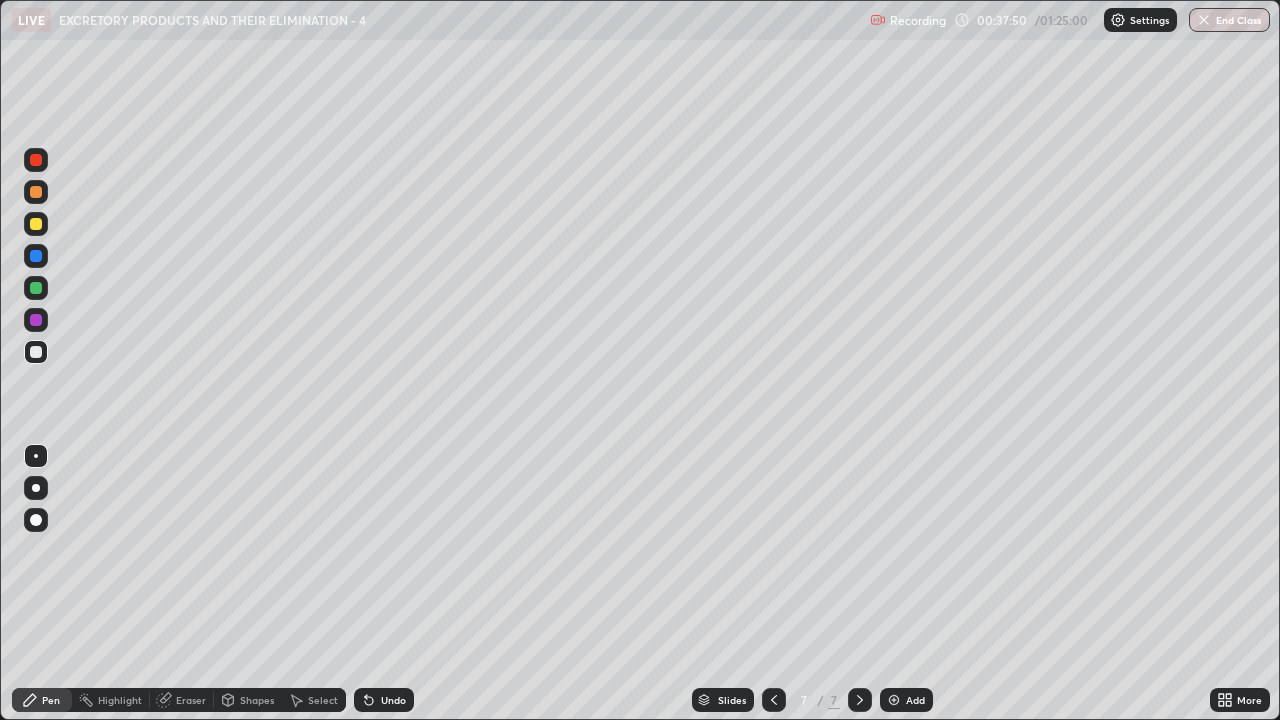 click 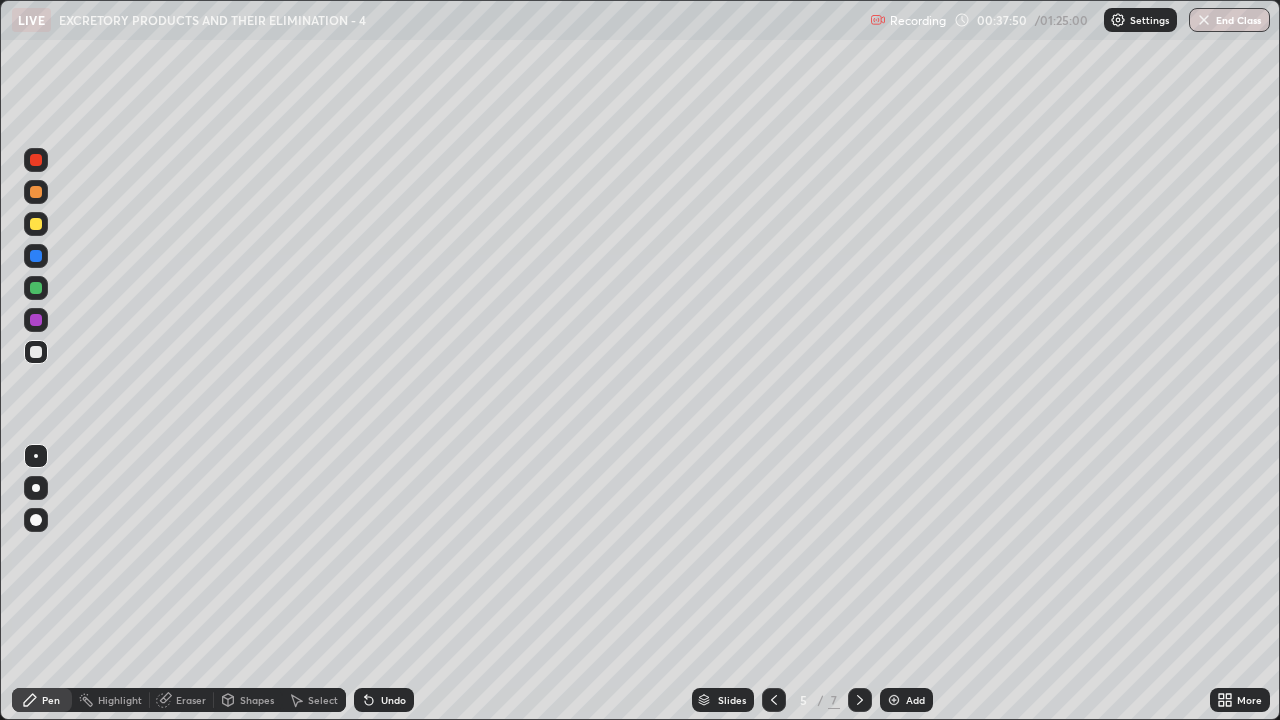 click 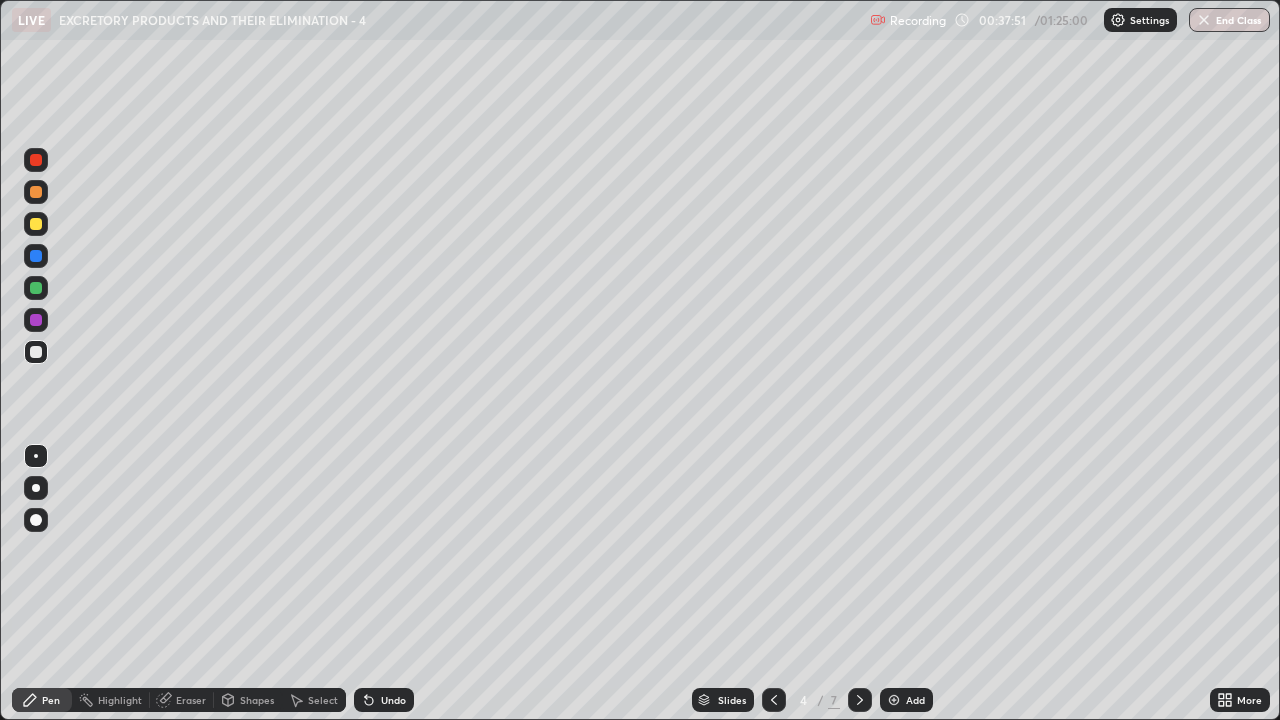 click 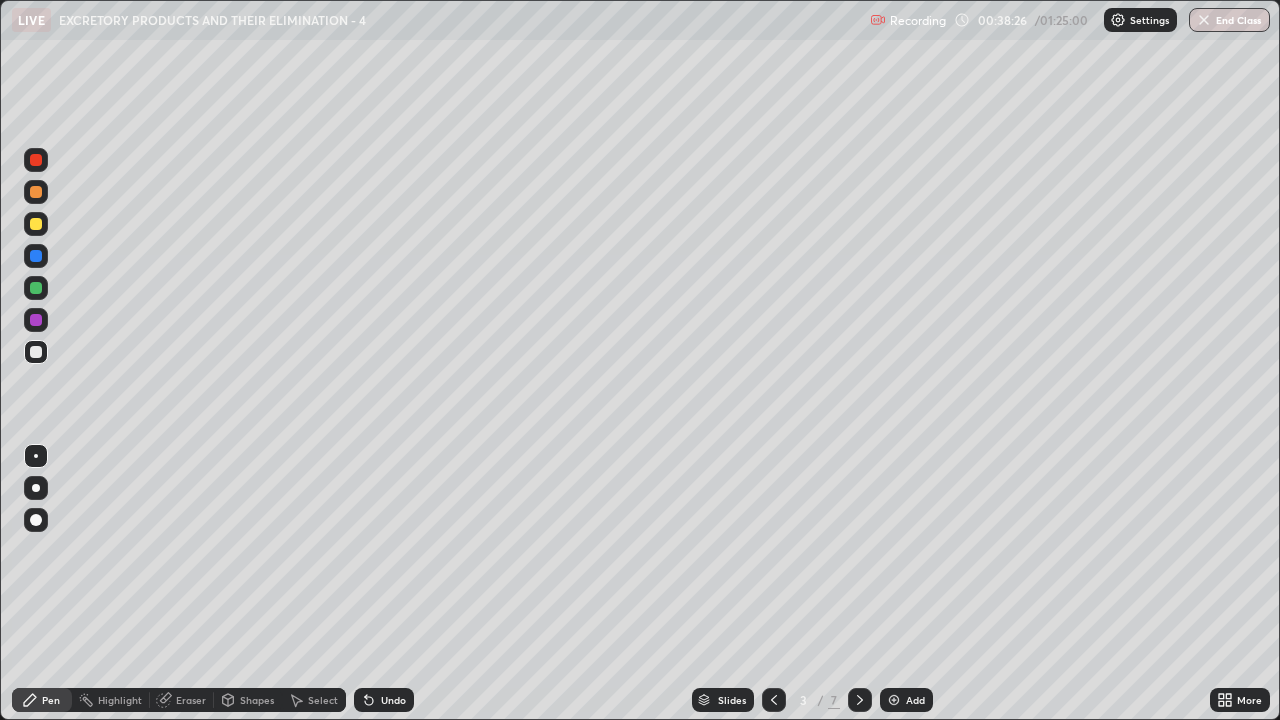 click 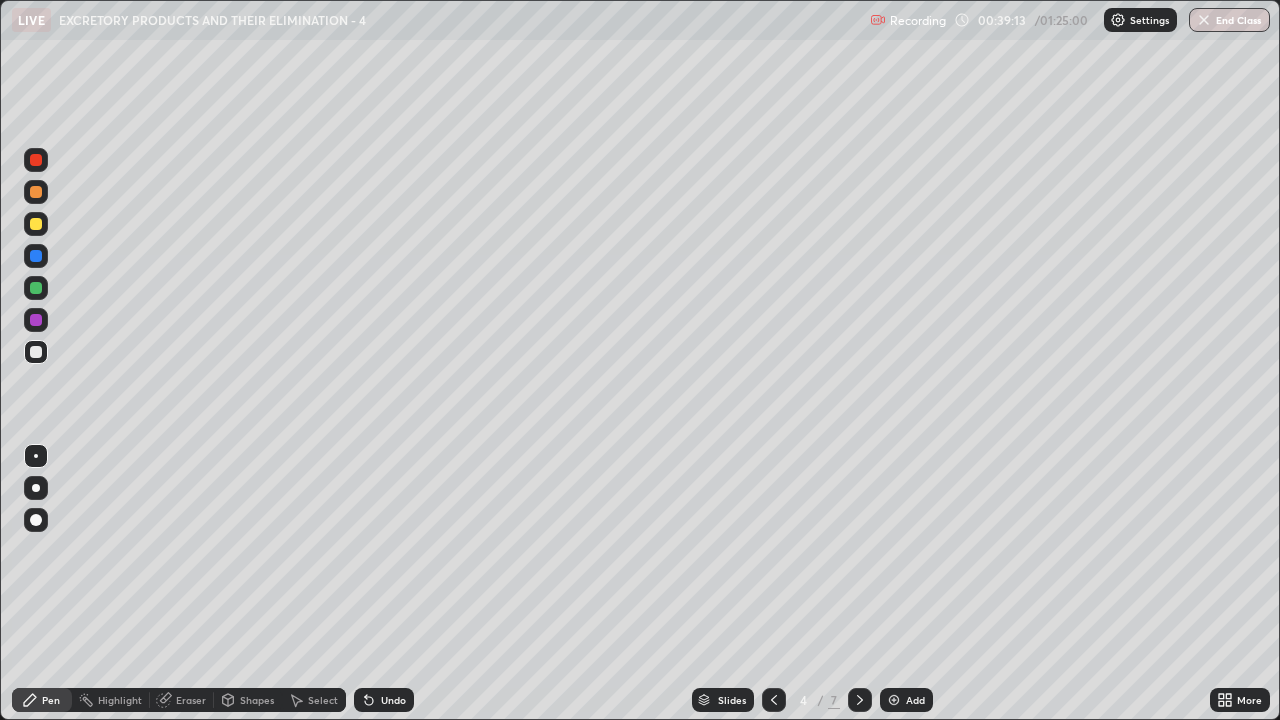 click at bounding box center [36, 352] 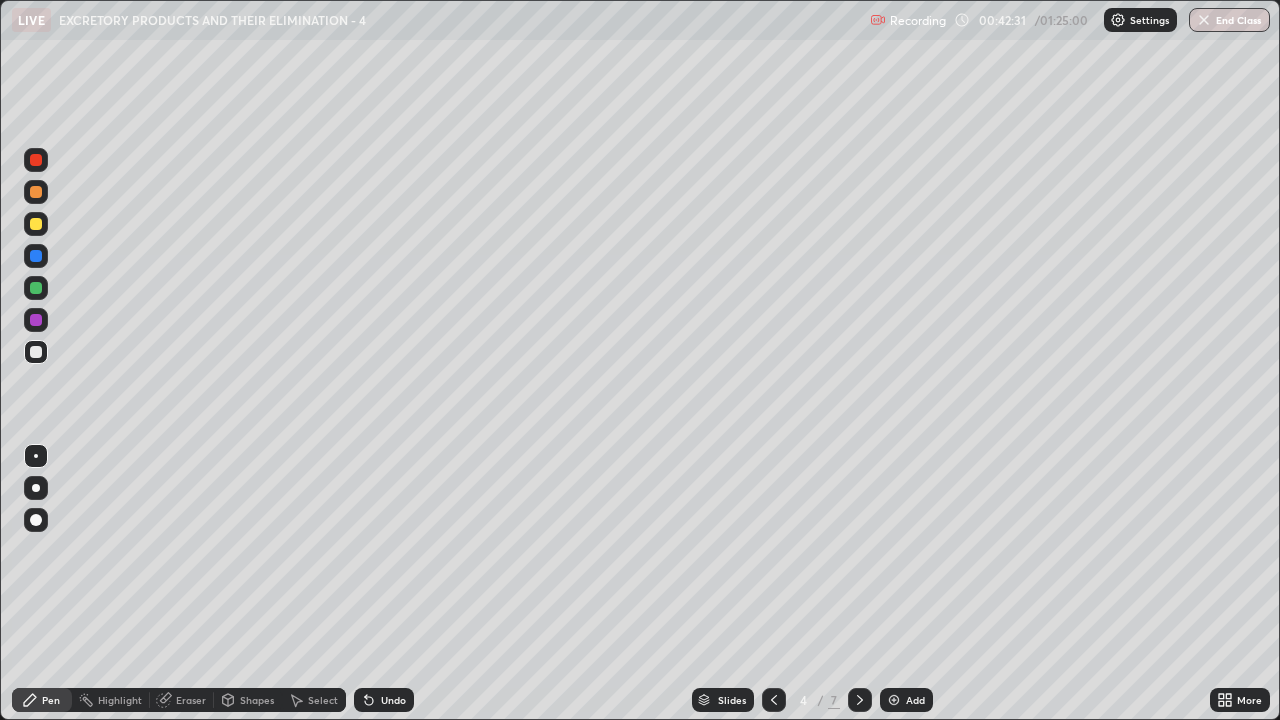click 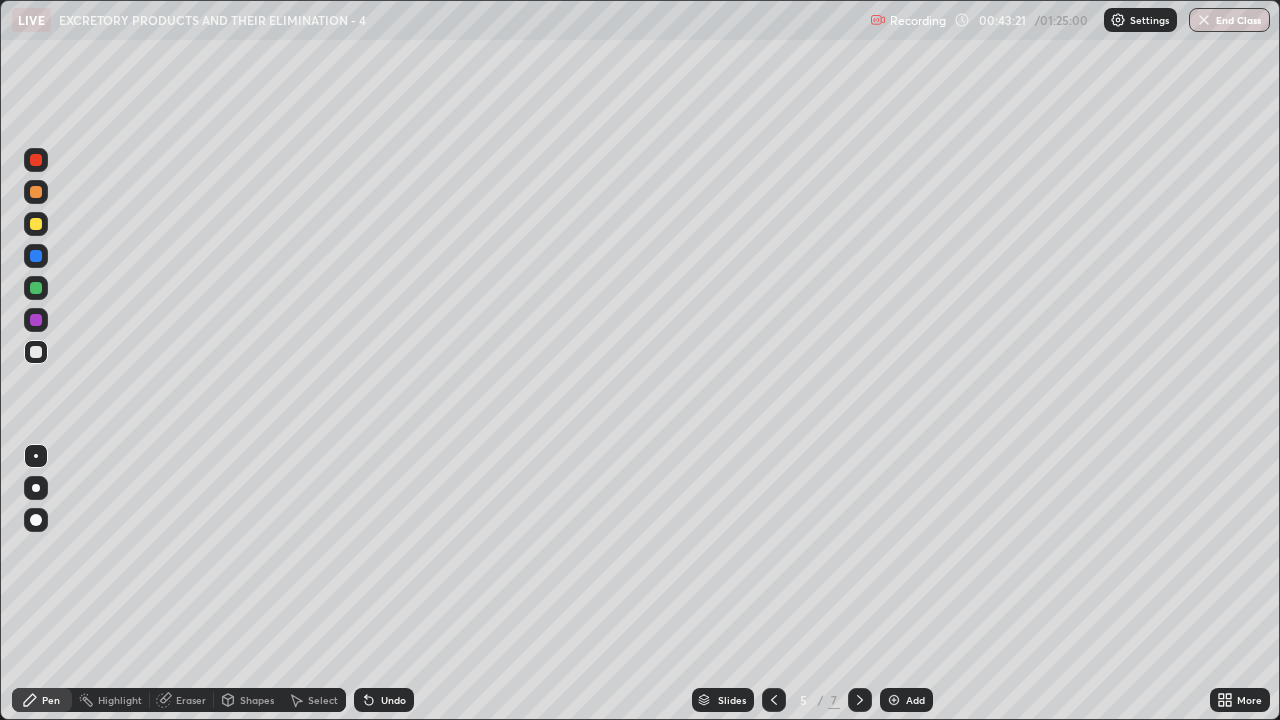 click 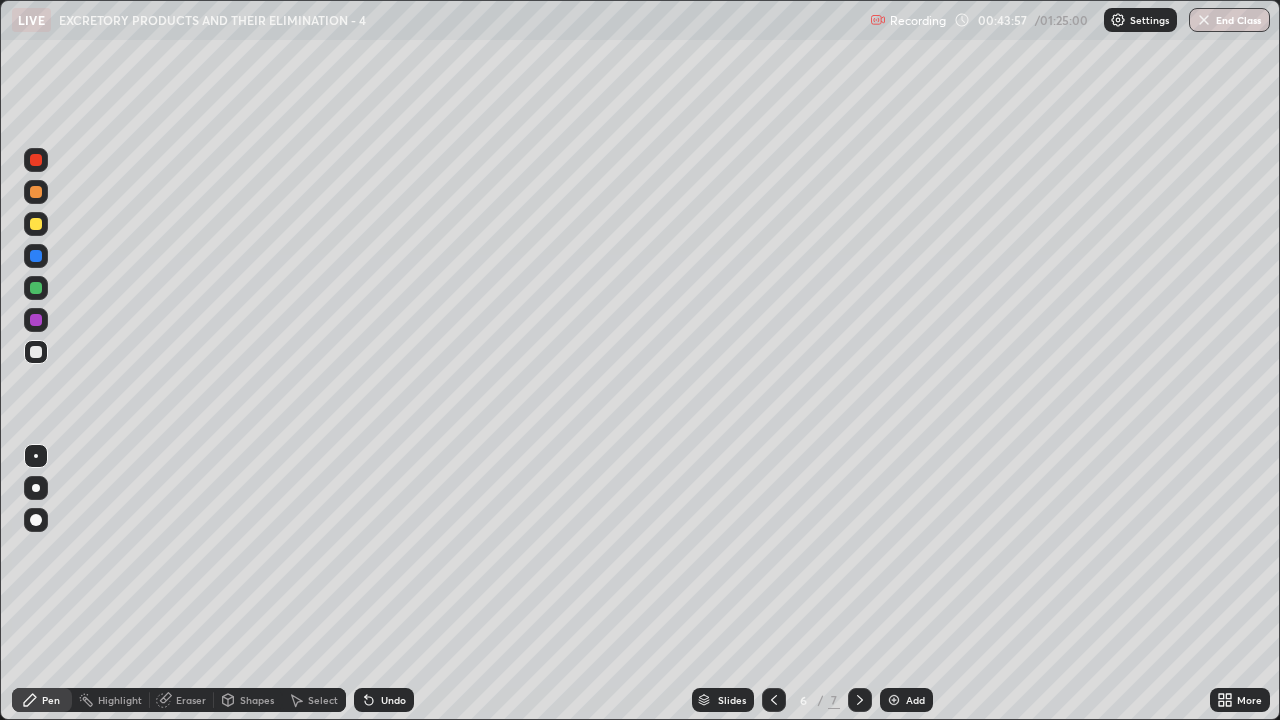 click 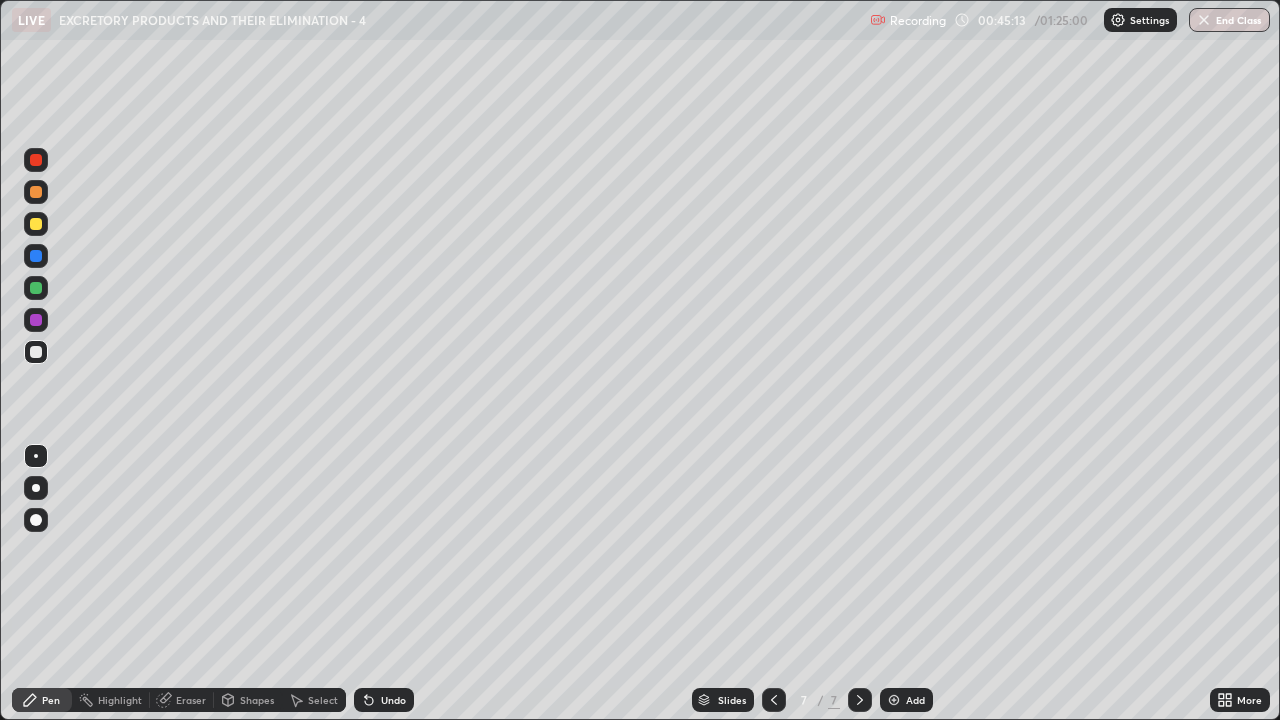 click at bounding box center (894, 700) 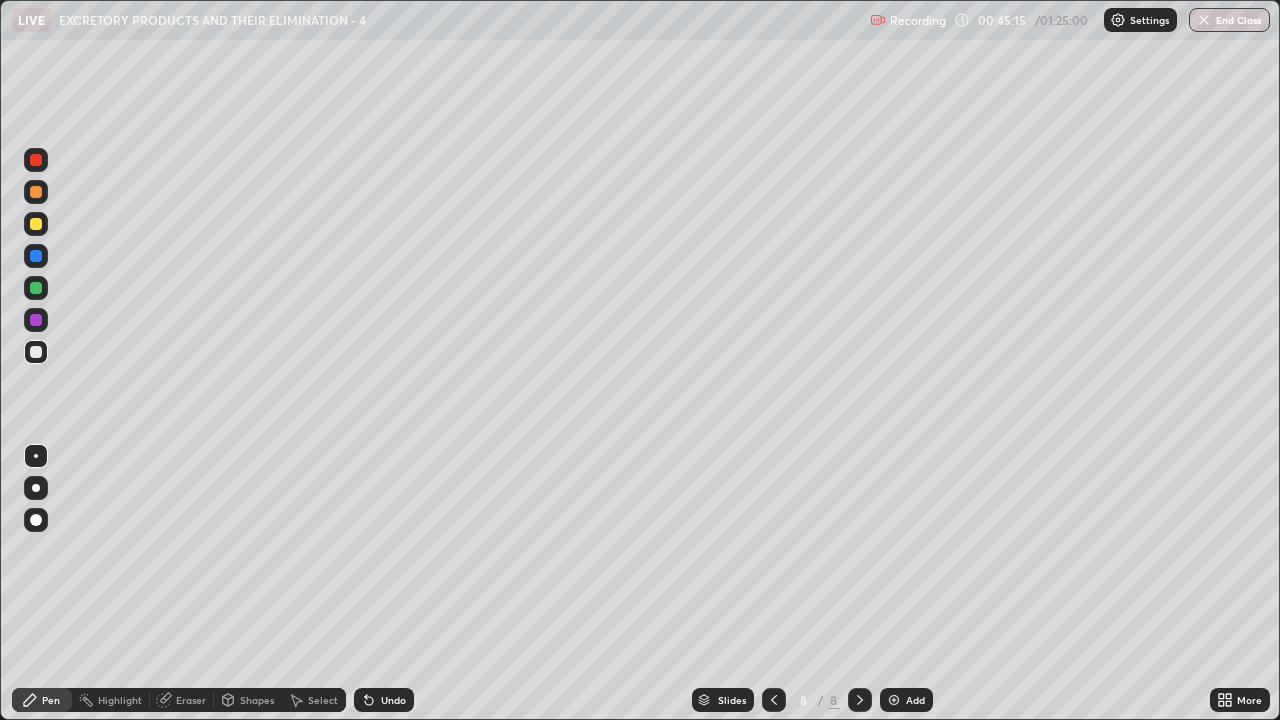 click at bounding box center (36, 352) 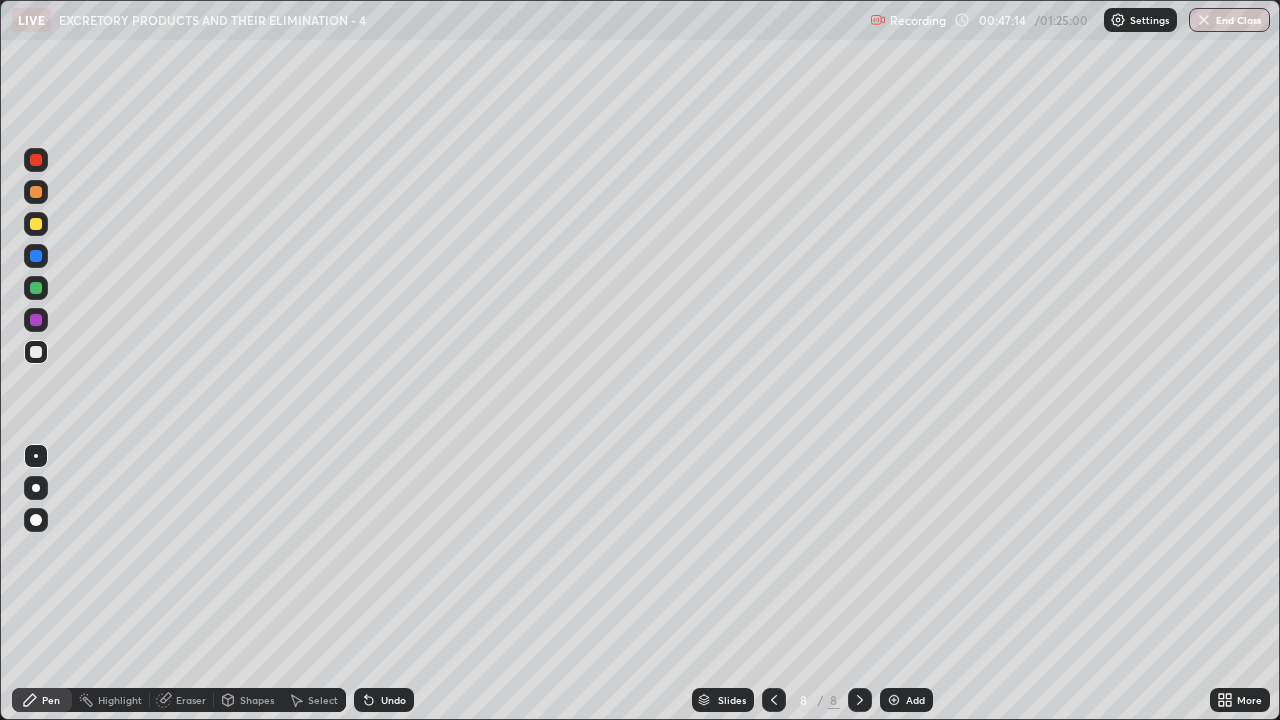 click at bounding box center [36, 320] 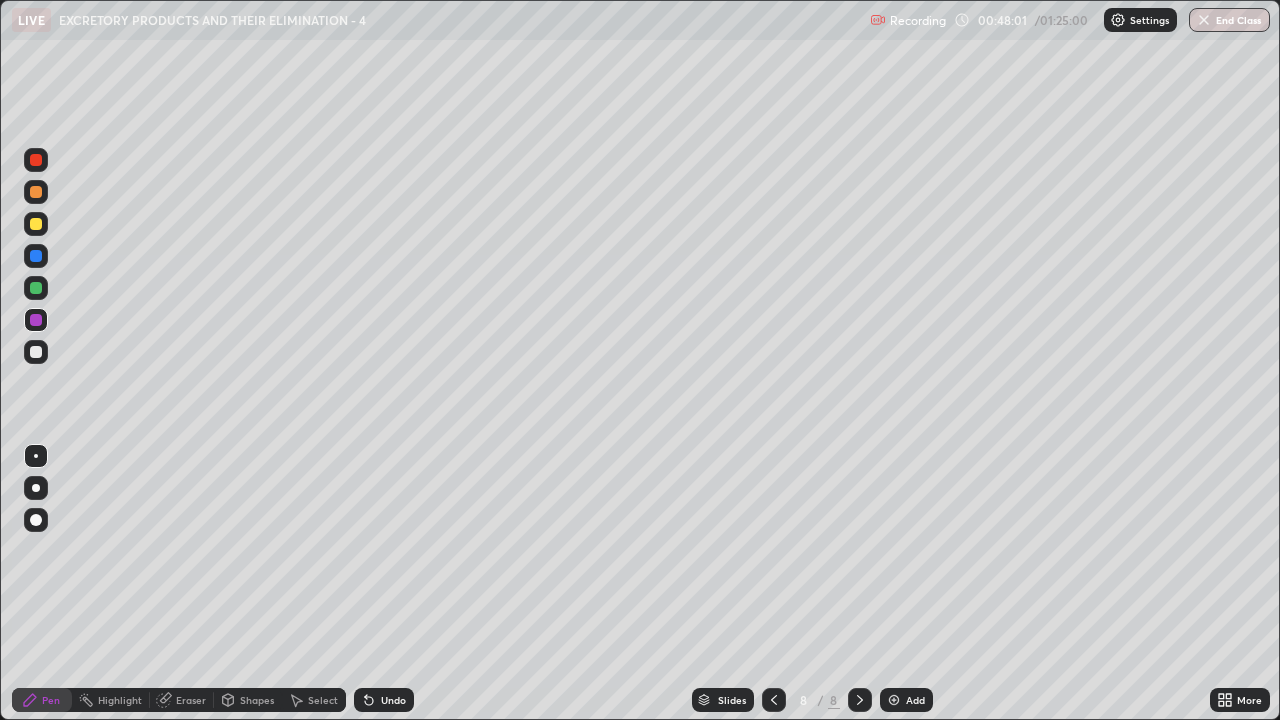 click at bounding box center [36, 160] 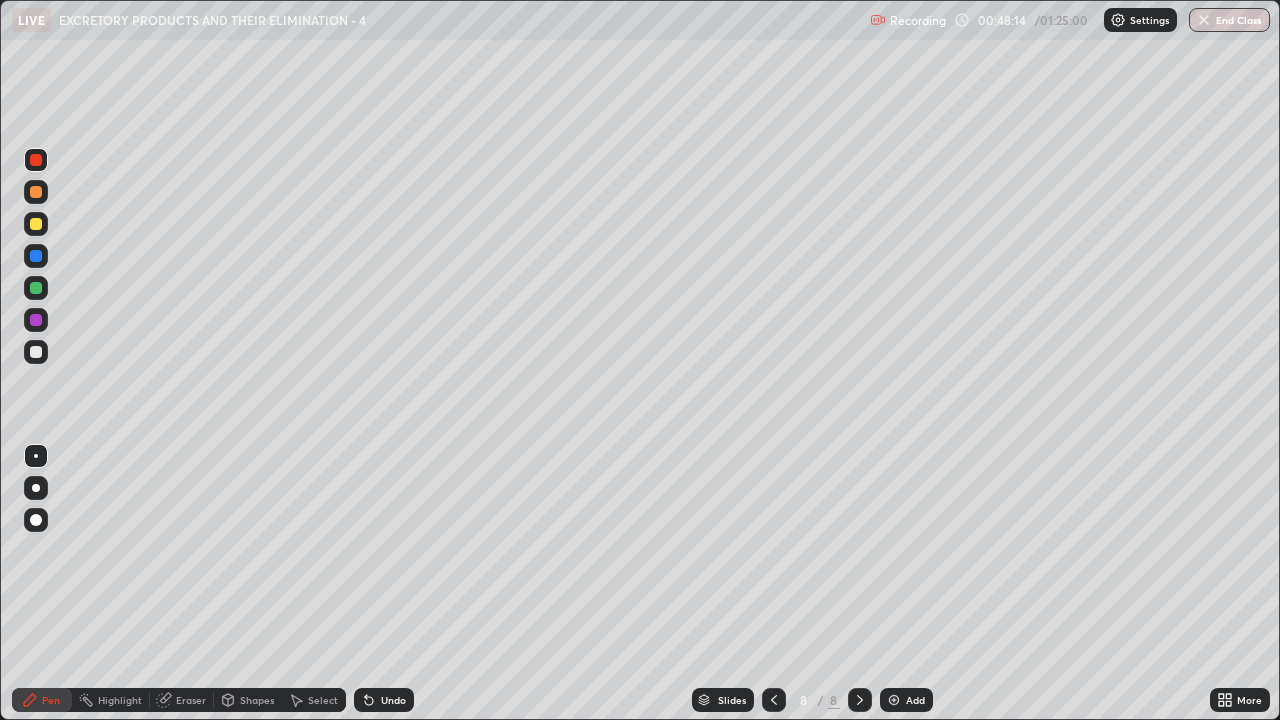 click at bounding box center (36, 224) 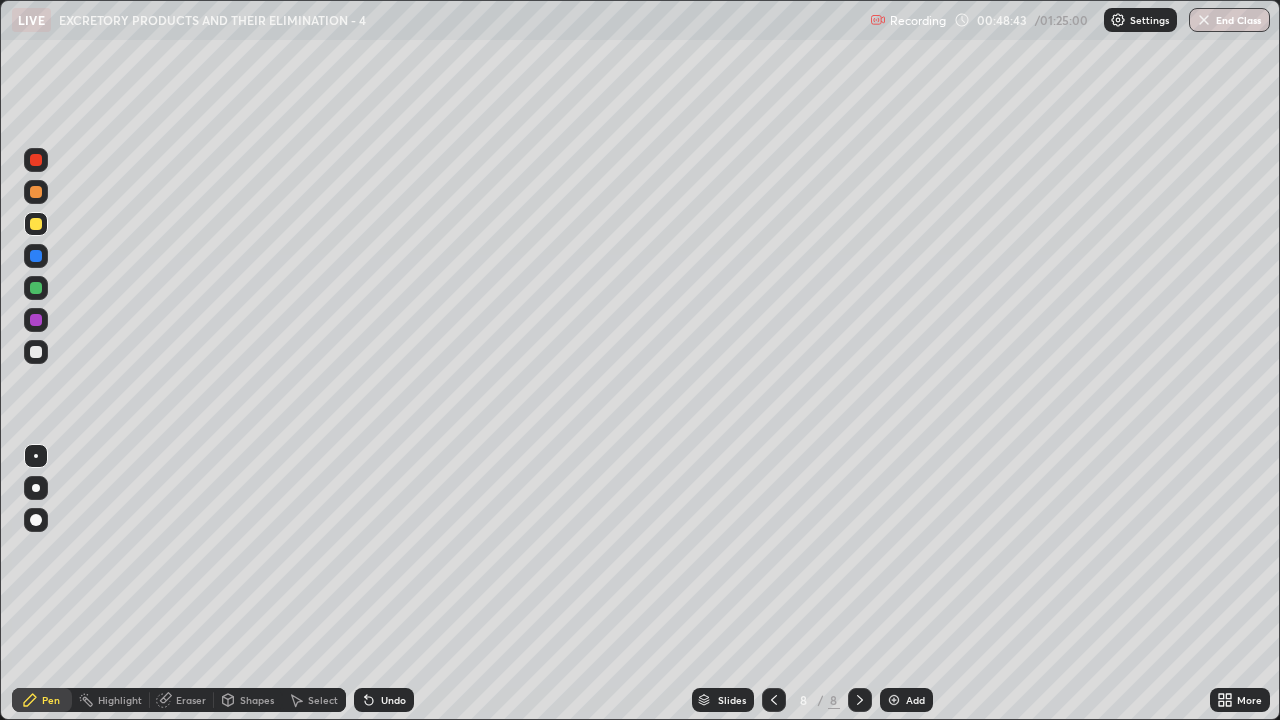 click at bounding box center [36, 352] 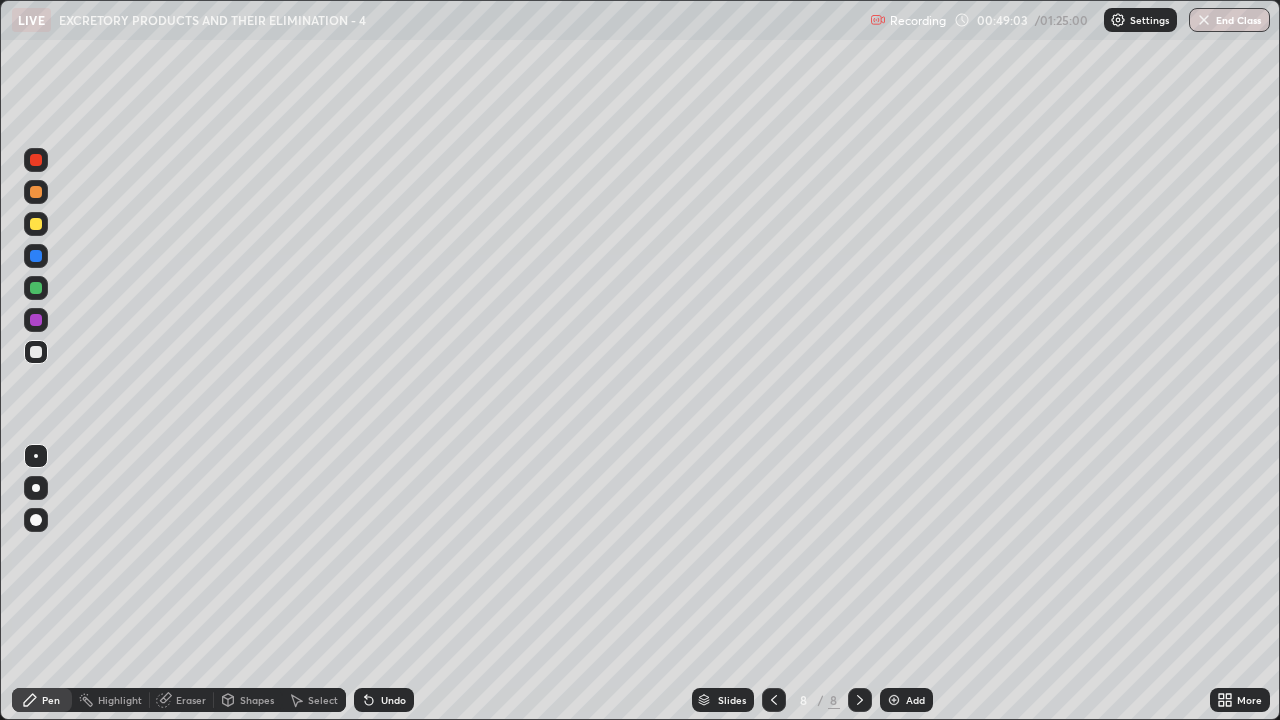 click at bounding box center [36, 160] 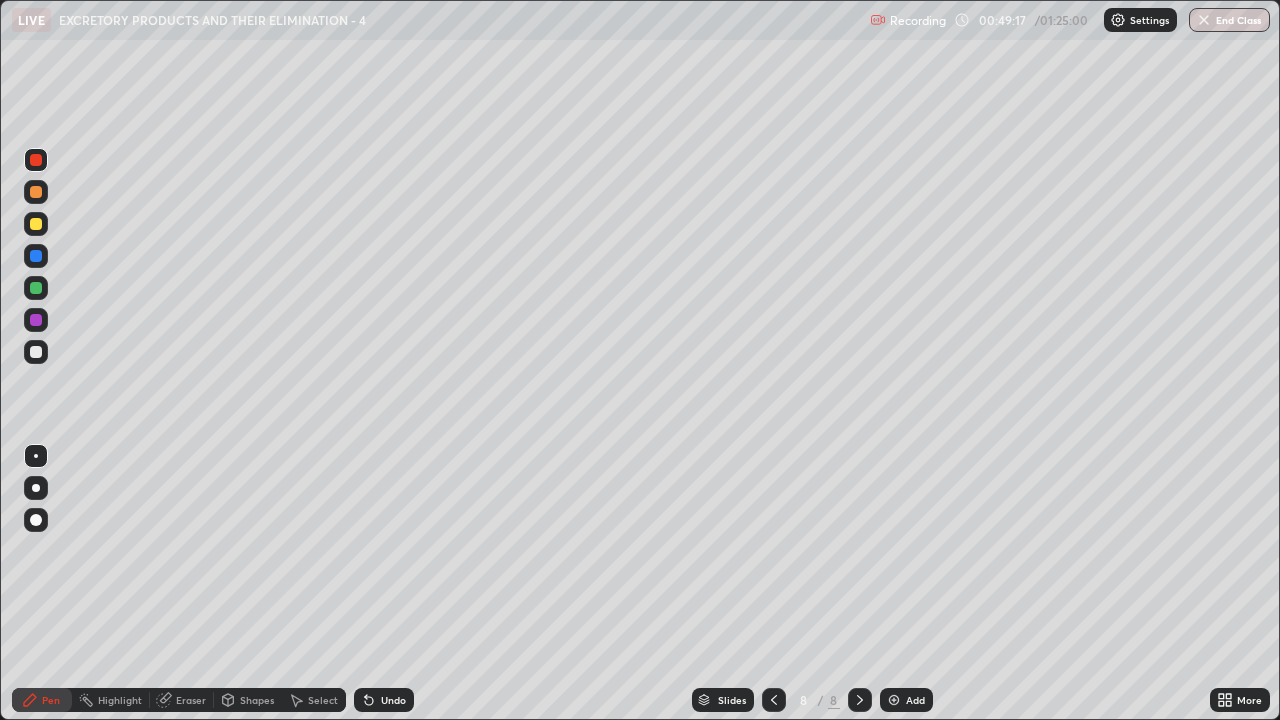 click at bounding box center (36, 224) 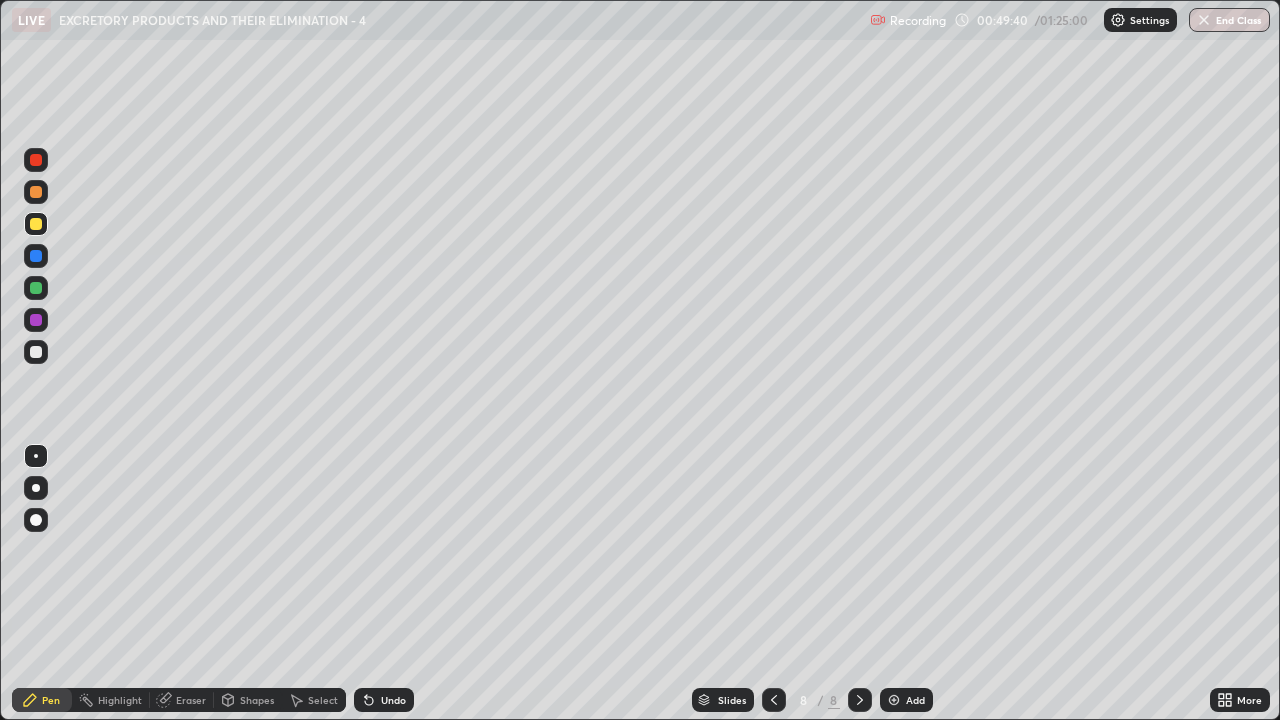 click at bounding box center [36, 352] 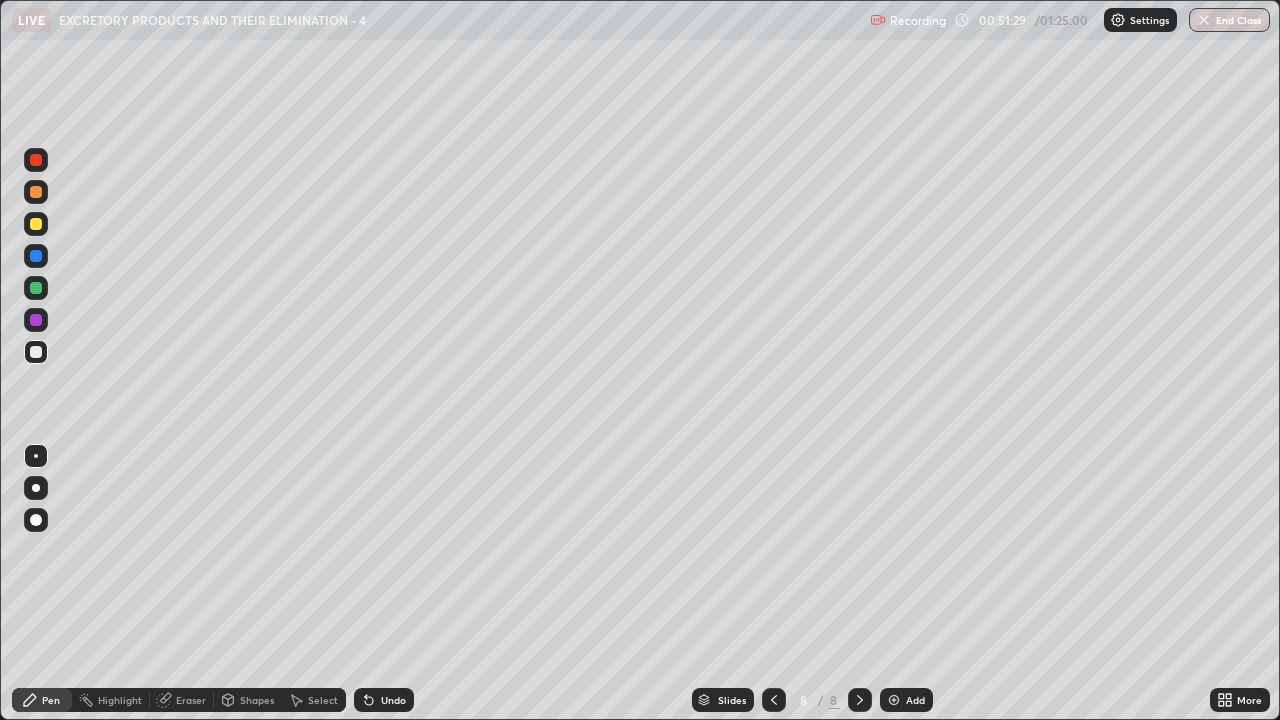 click at bounding box center (36, 352) 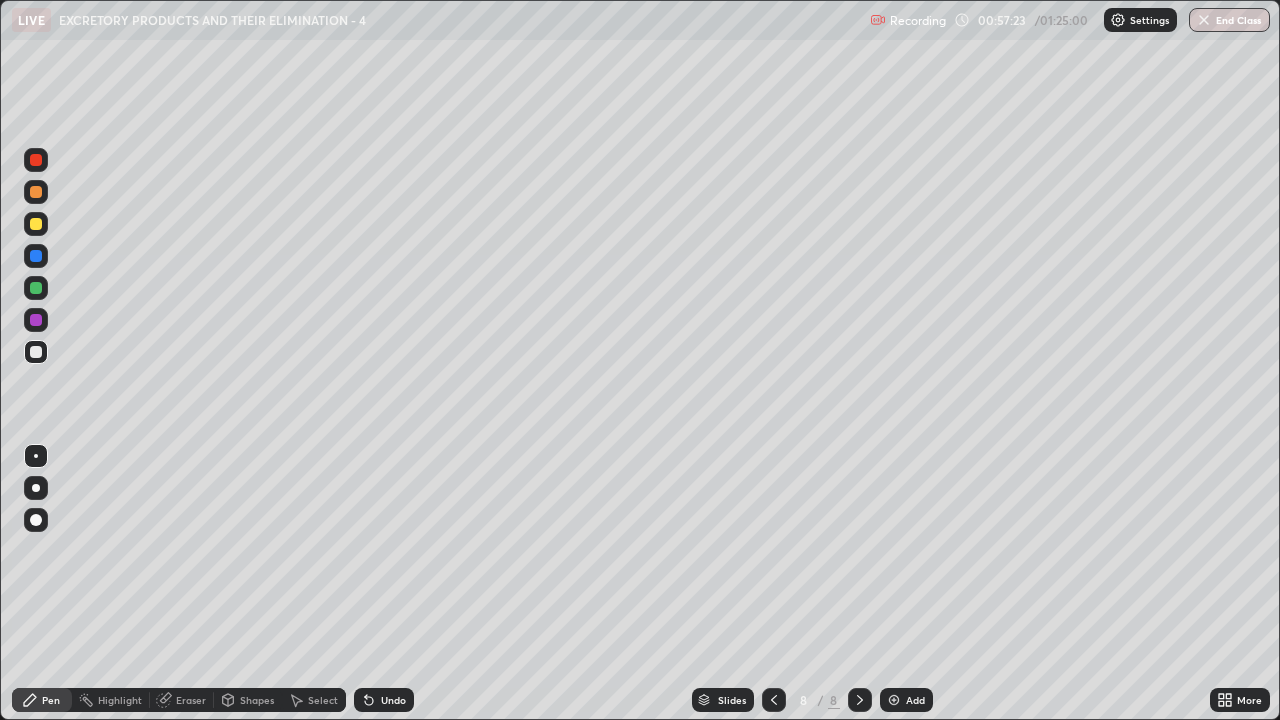 click at bounding box center [894, 700] 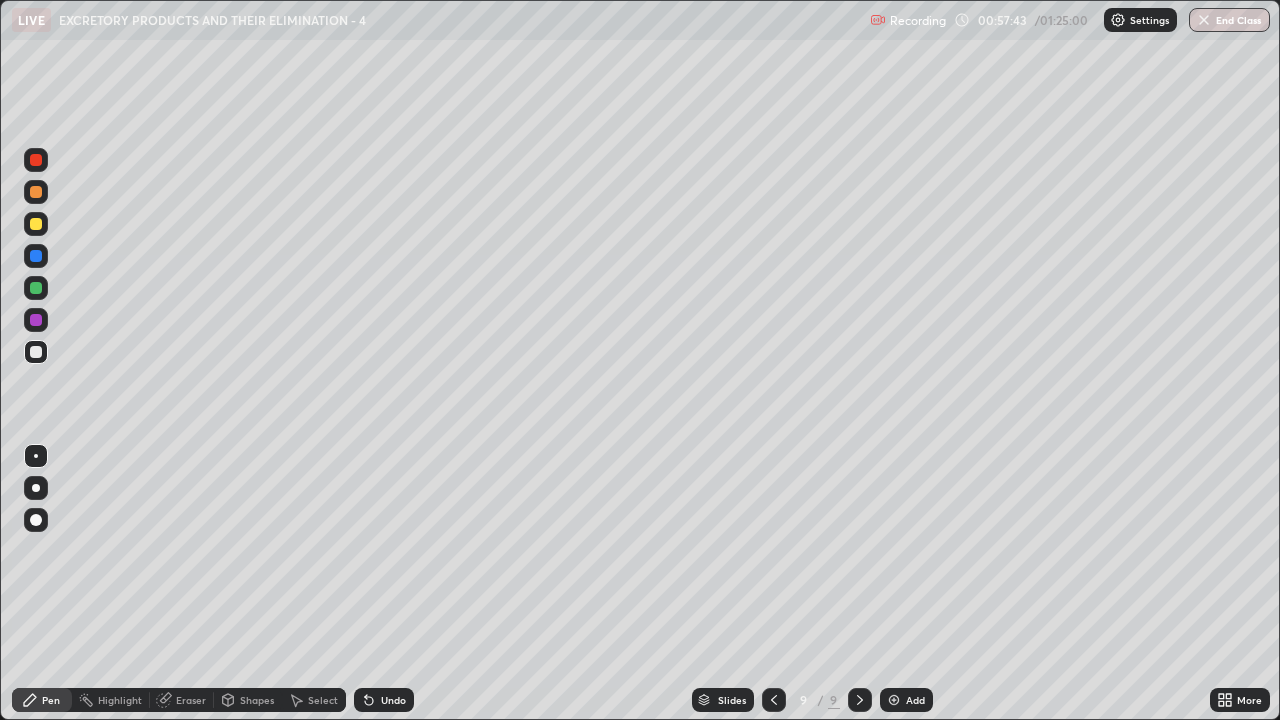 click at bounding box center [36, 224] 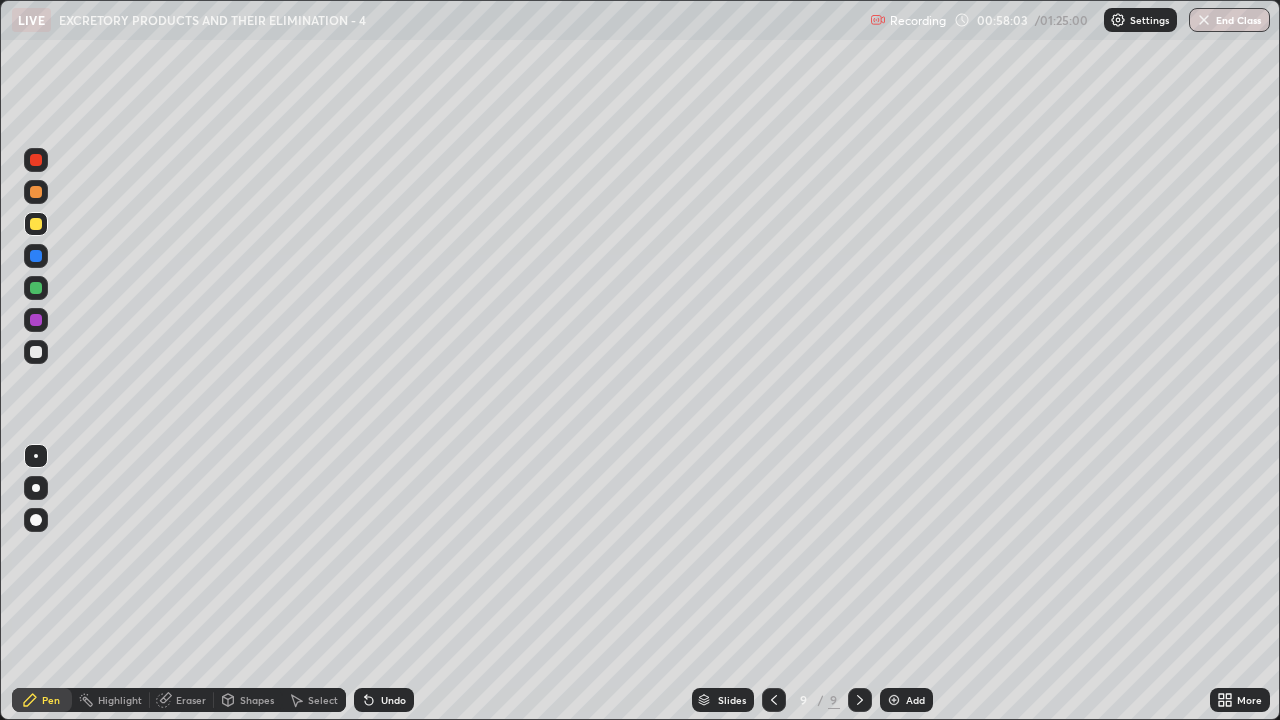 click at bounding box center [36, 352] 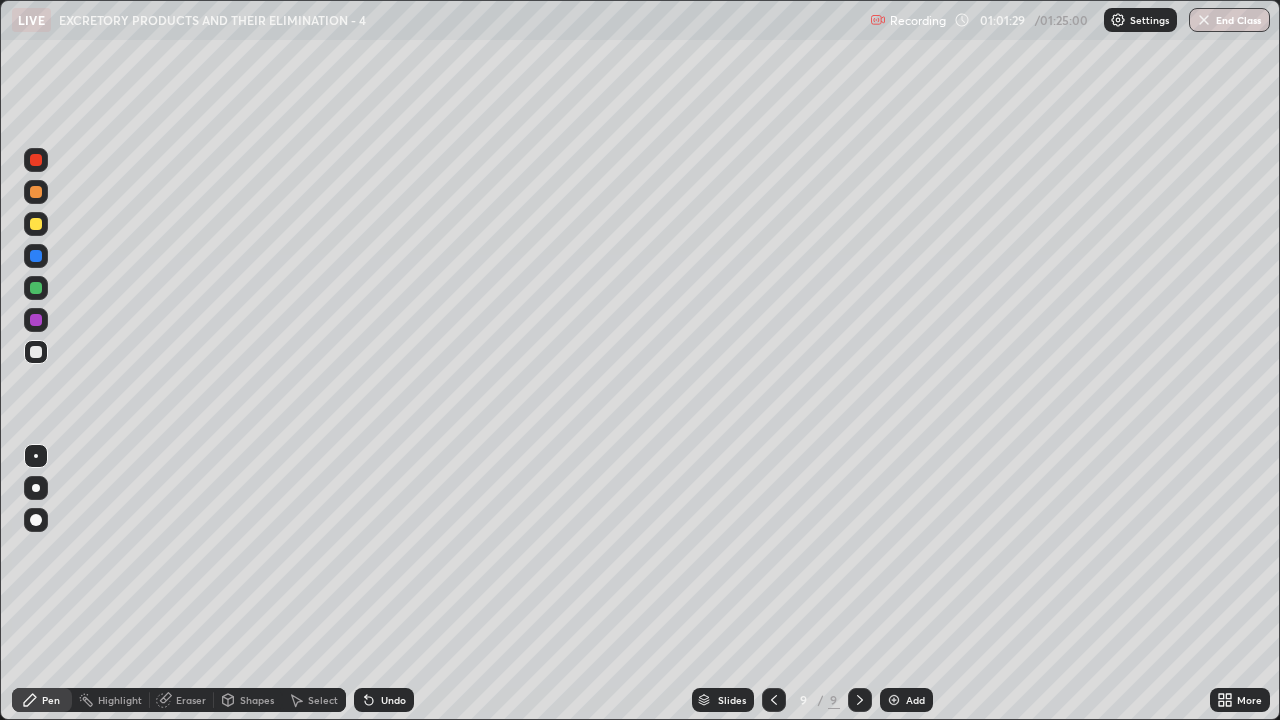 click at bounding box center [774, 700] 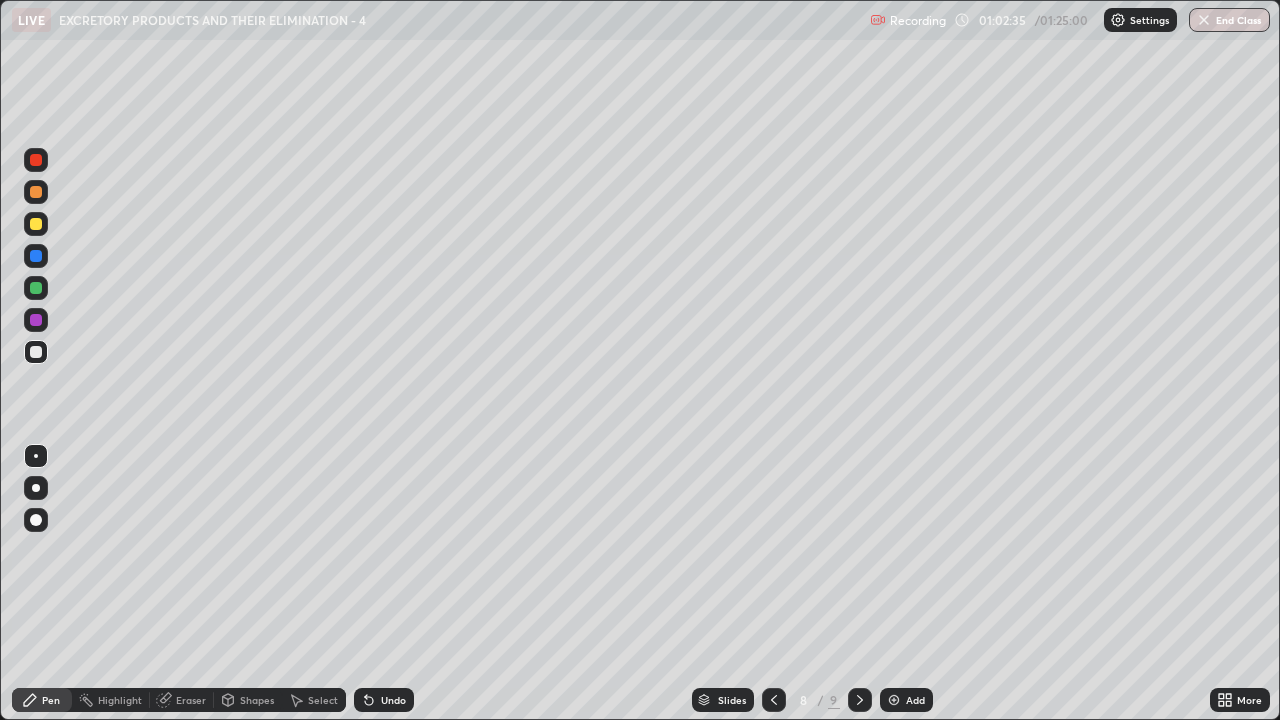 click 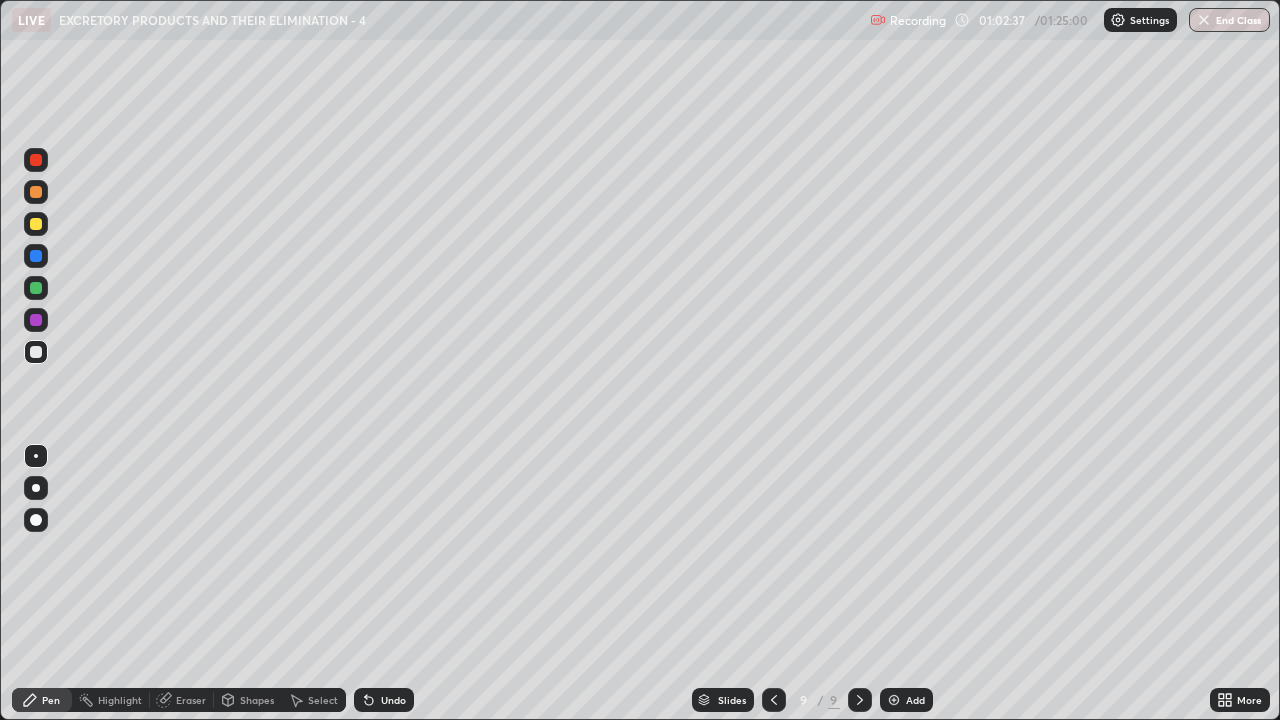 click at bounding box center [894, 700] 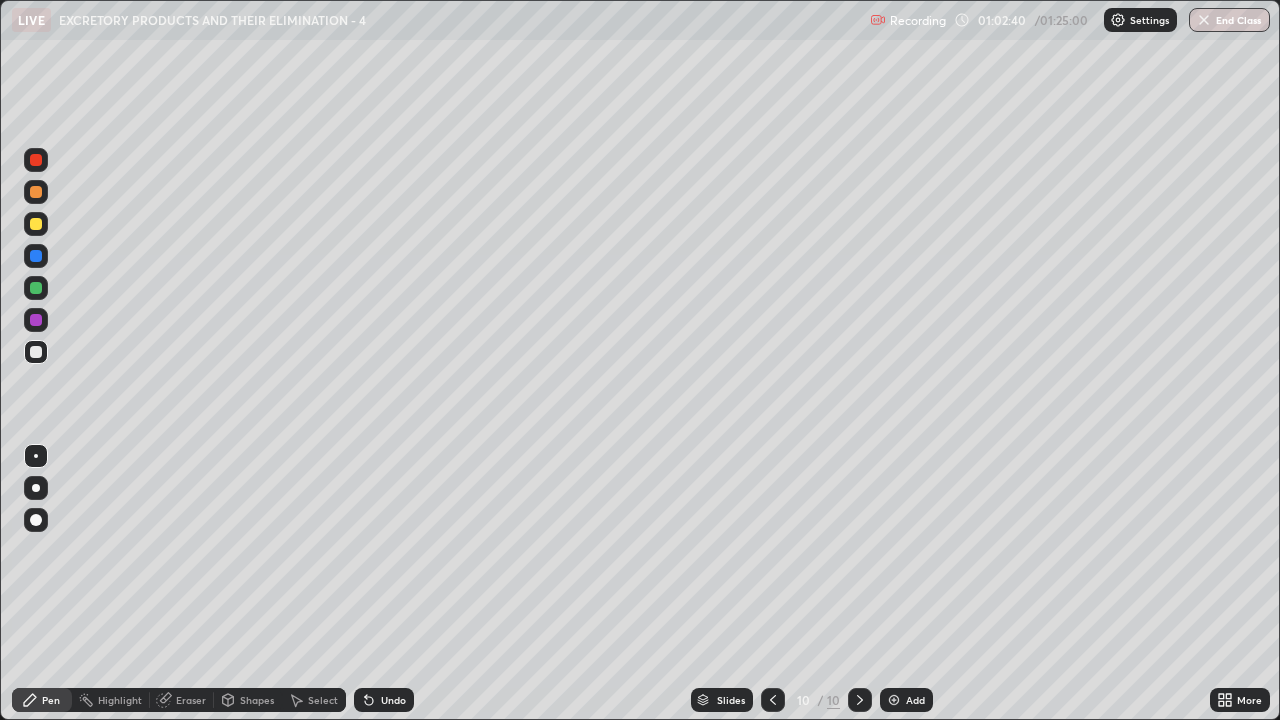 click at bounding box center (36, 352) 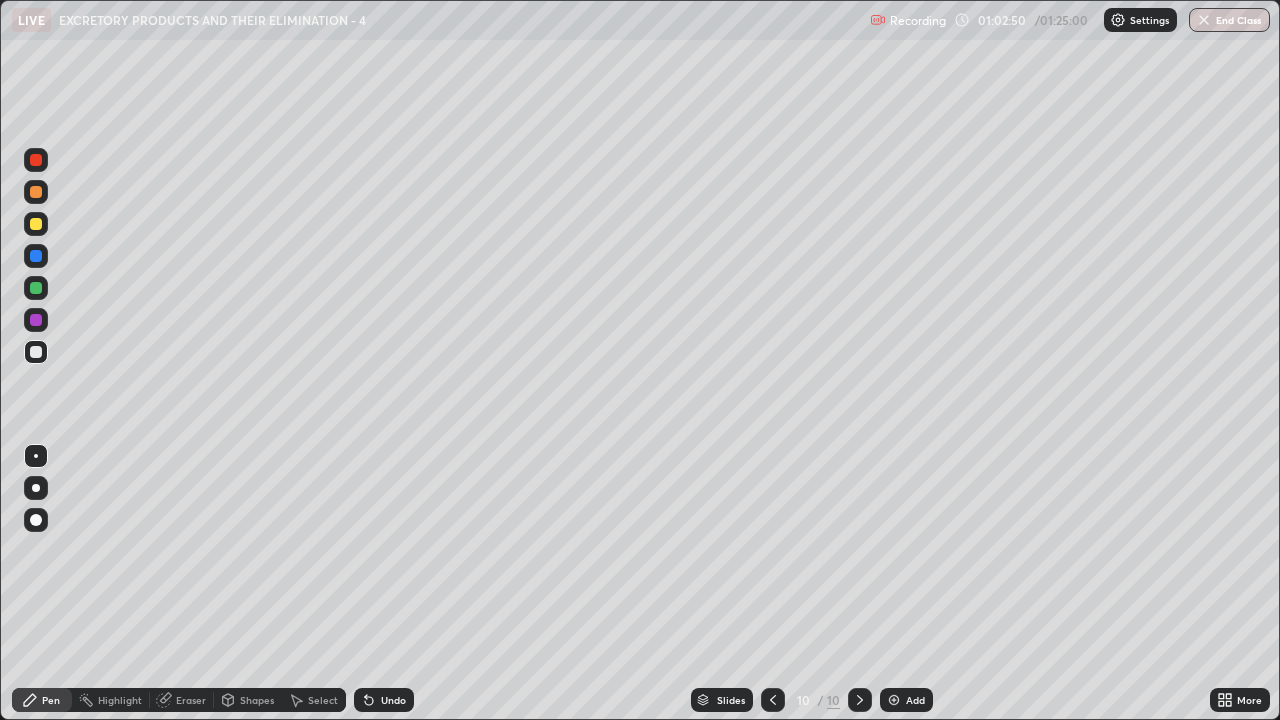 click 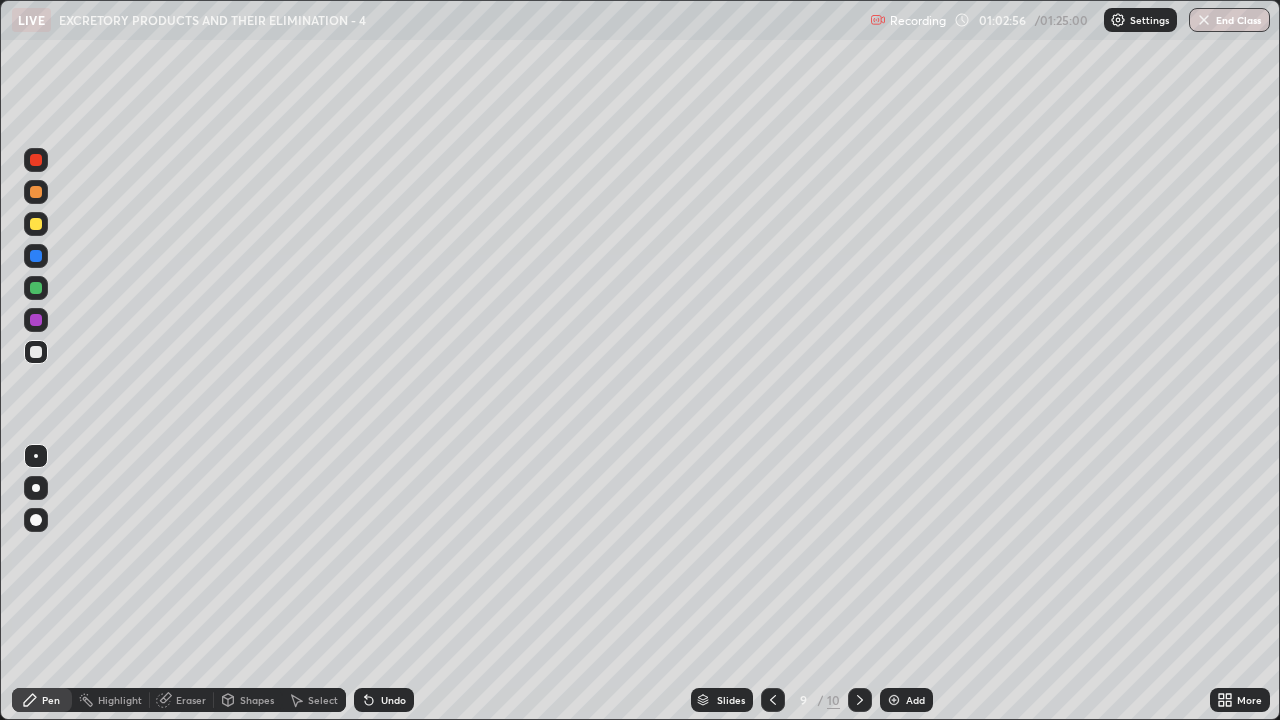 click 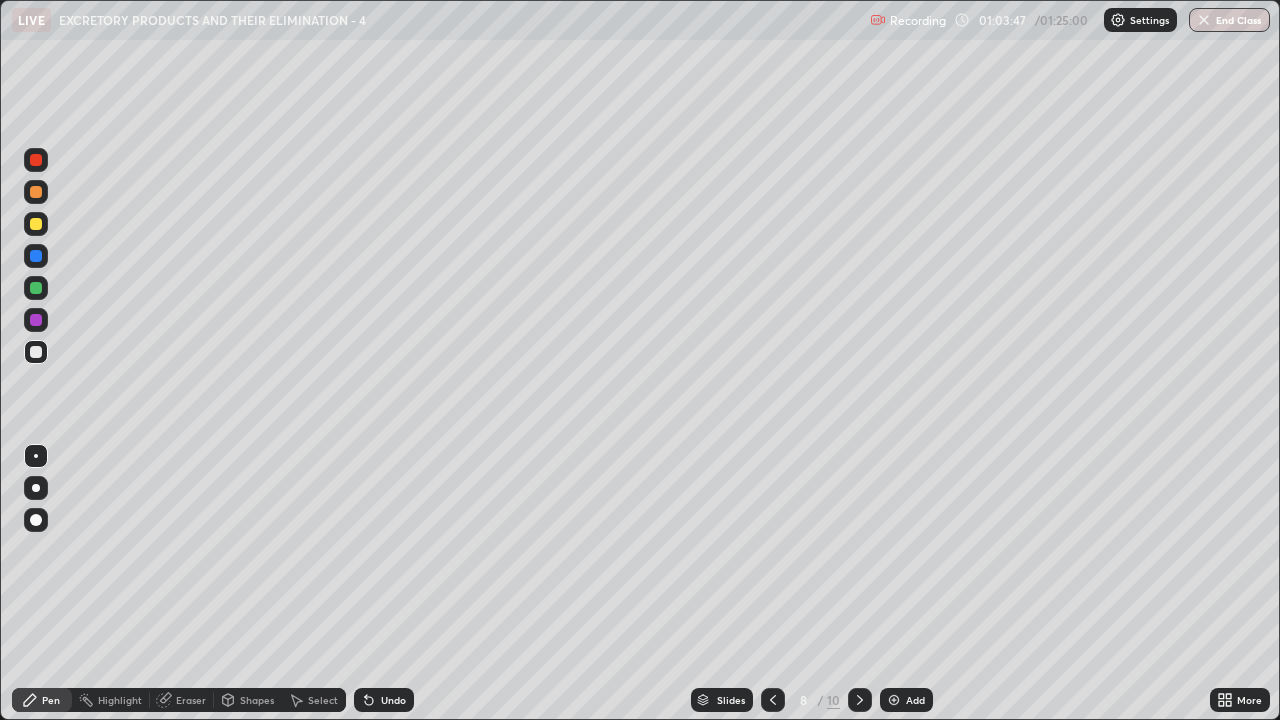 click 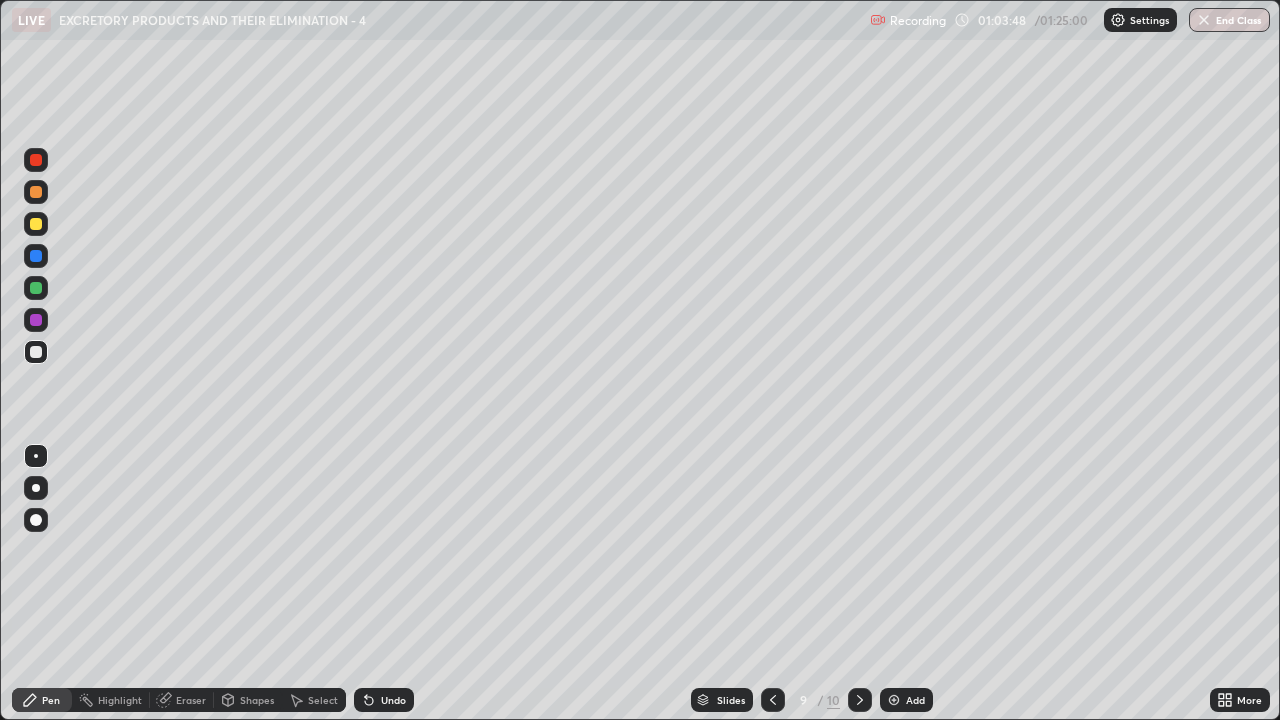 click 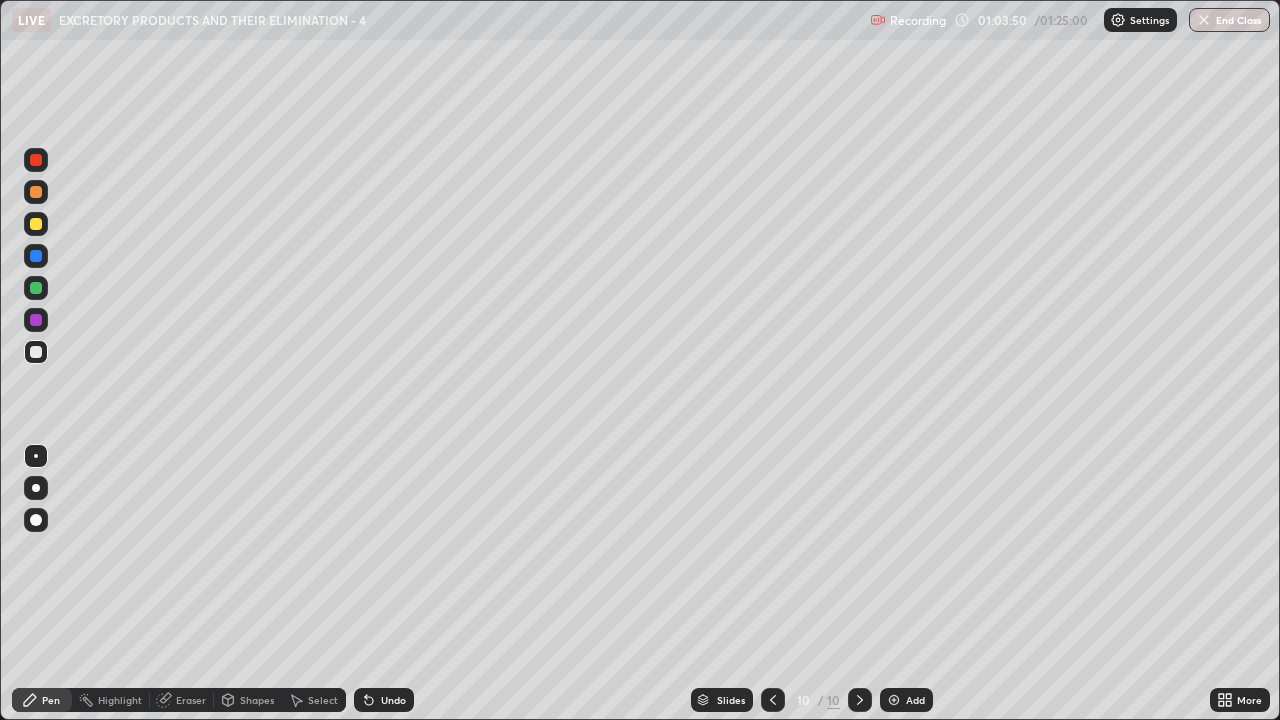 click at bounding box center (36, 352) 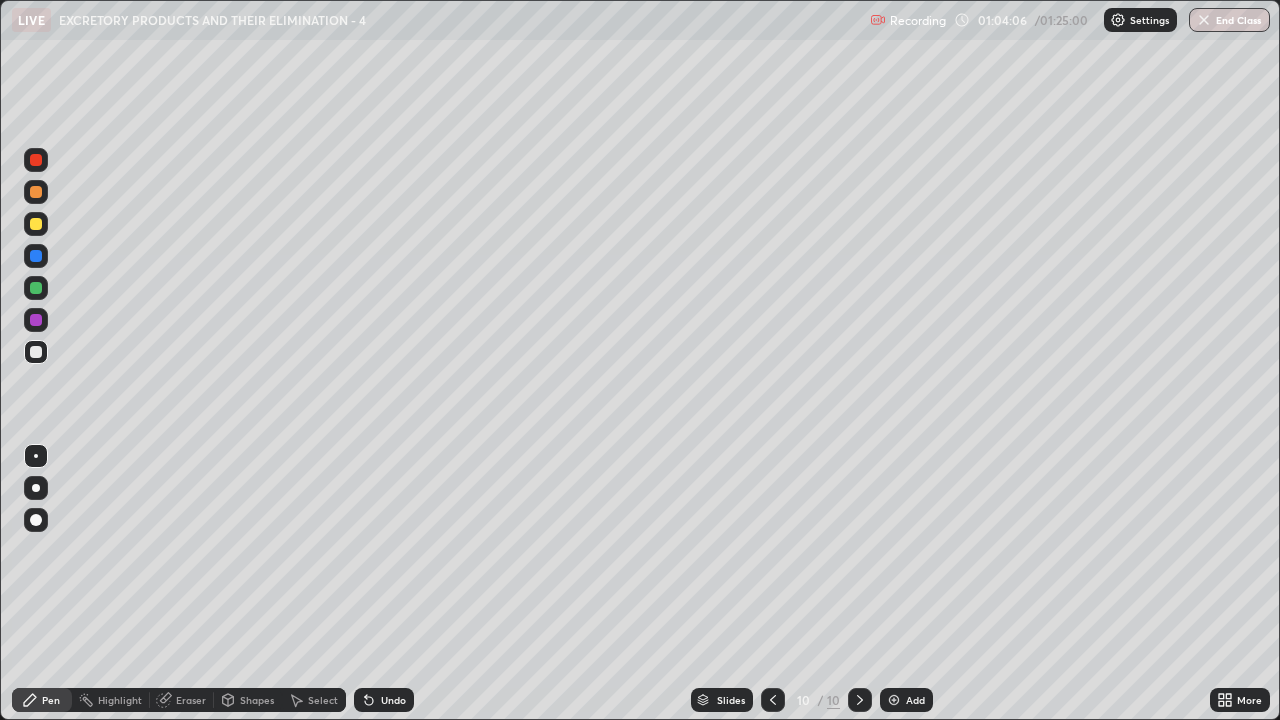click on "Eraser" at bounding box center (191, 700) 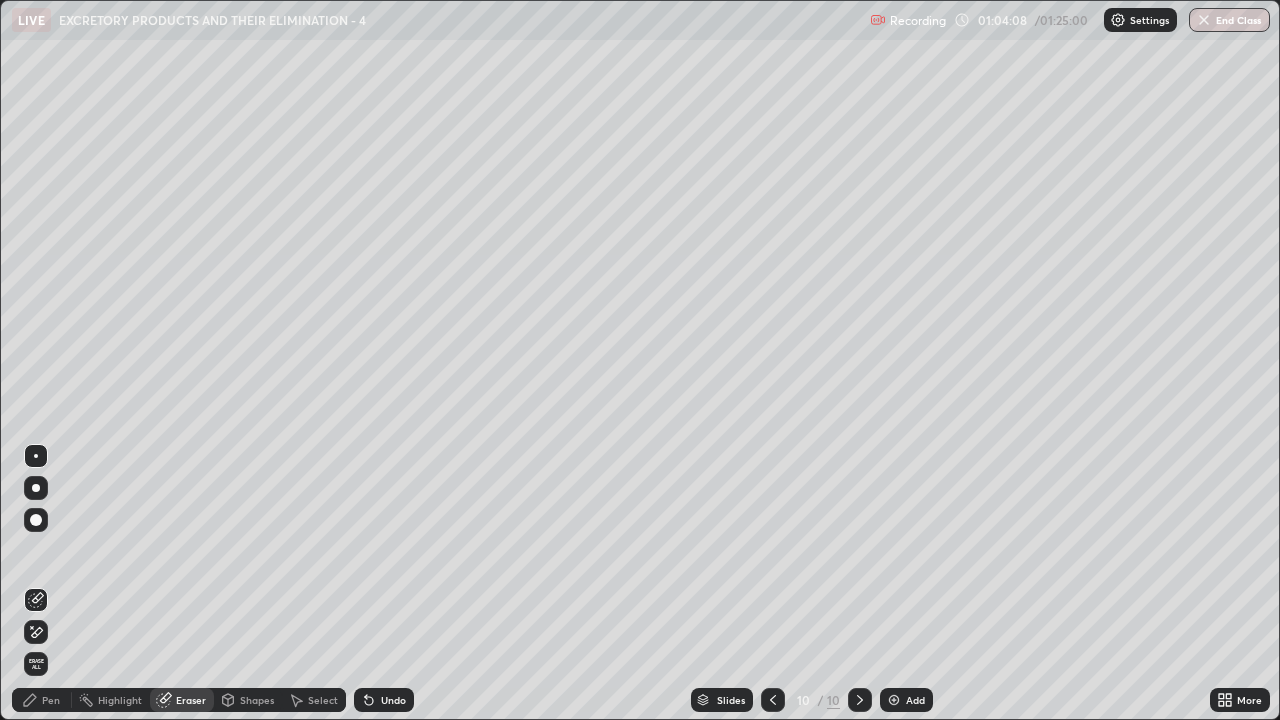 click on "Pen" at bounding box center [42, 700] 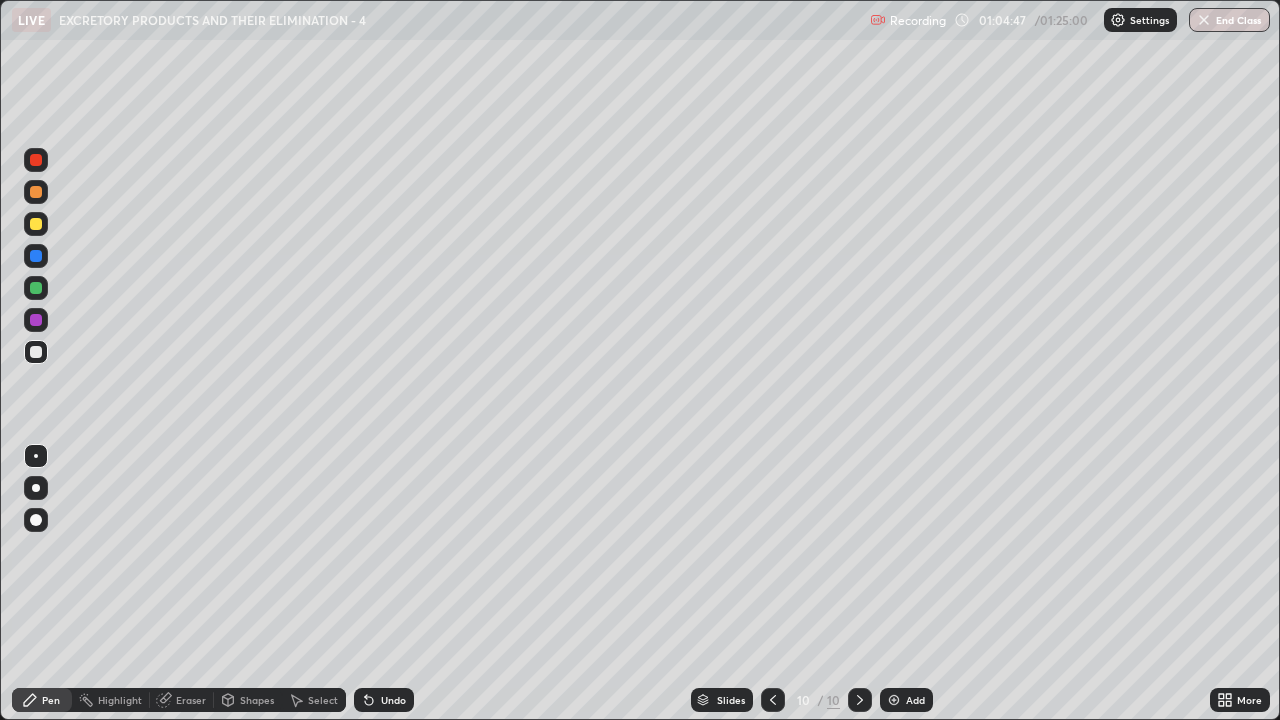 click at bounding box center [36, 224] 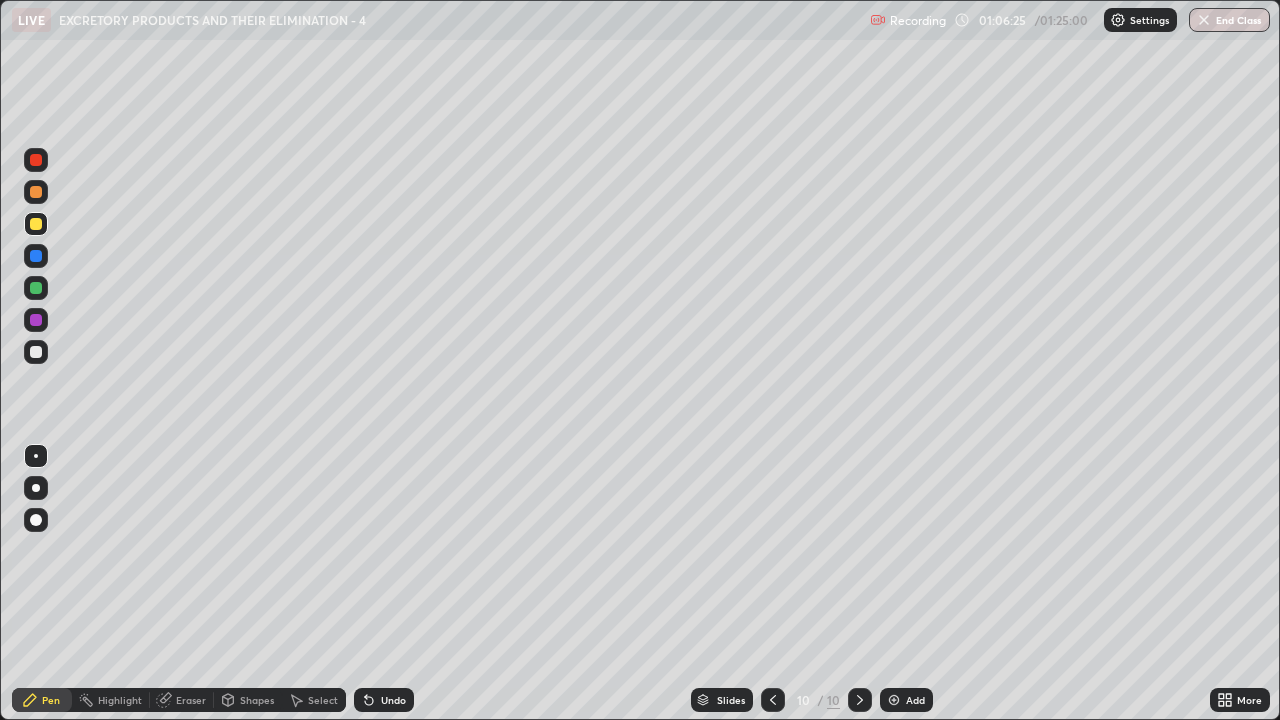 click on "Eraser" at bounding box center [191, 700] 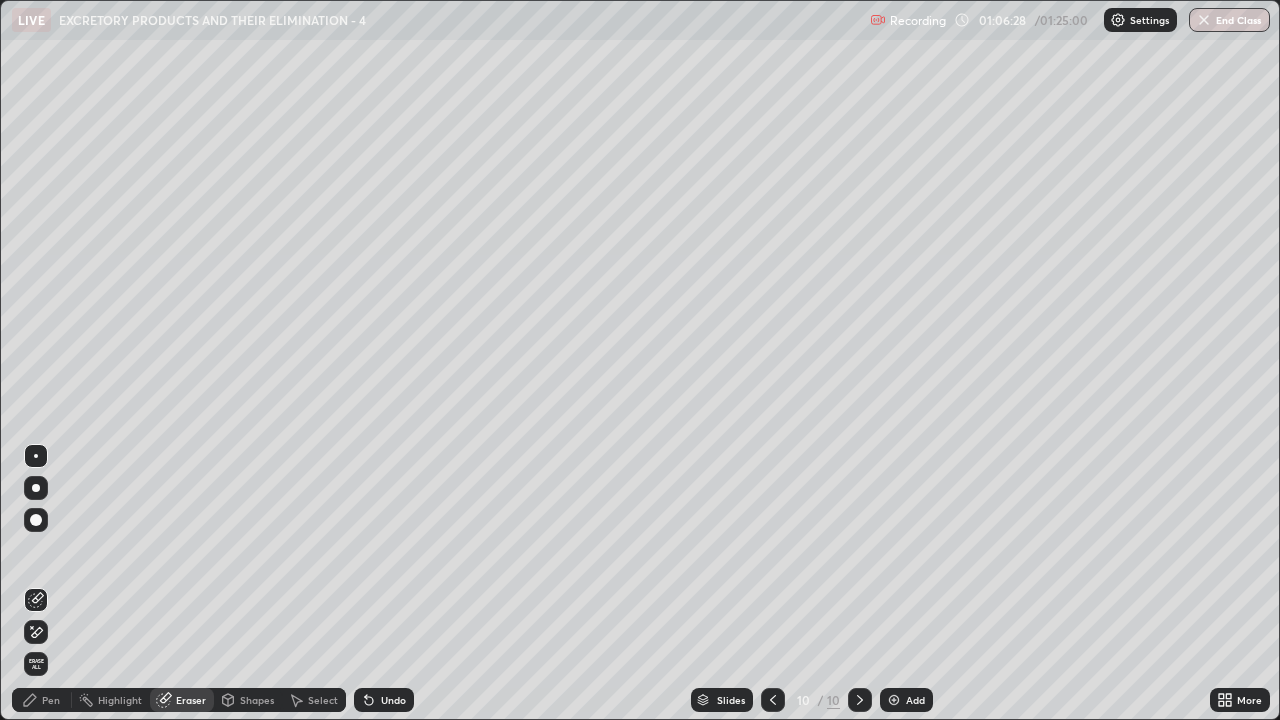click on "Pen" at bounding box center [42, 700] 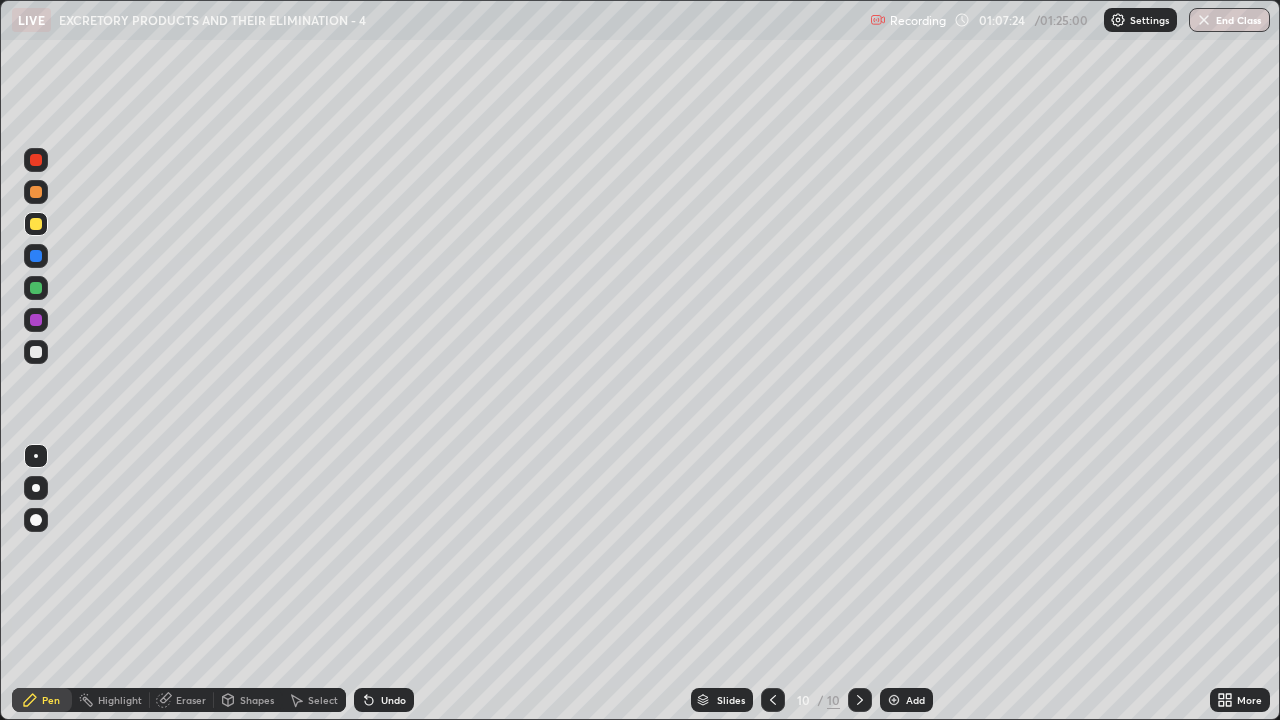 click at bounding box center (36, 192) 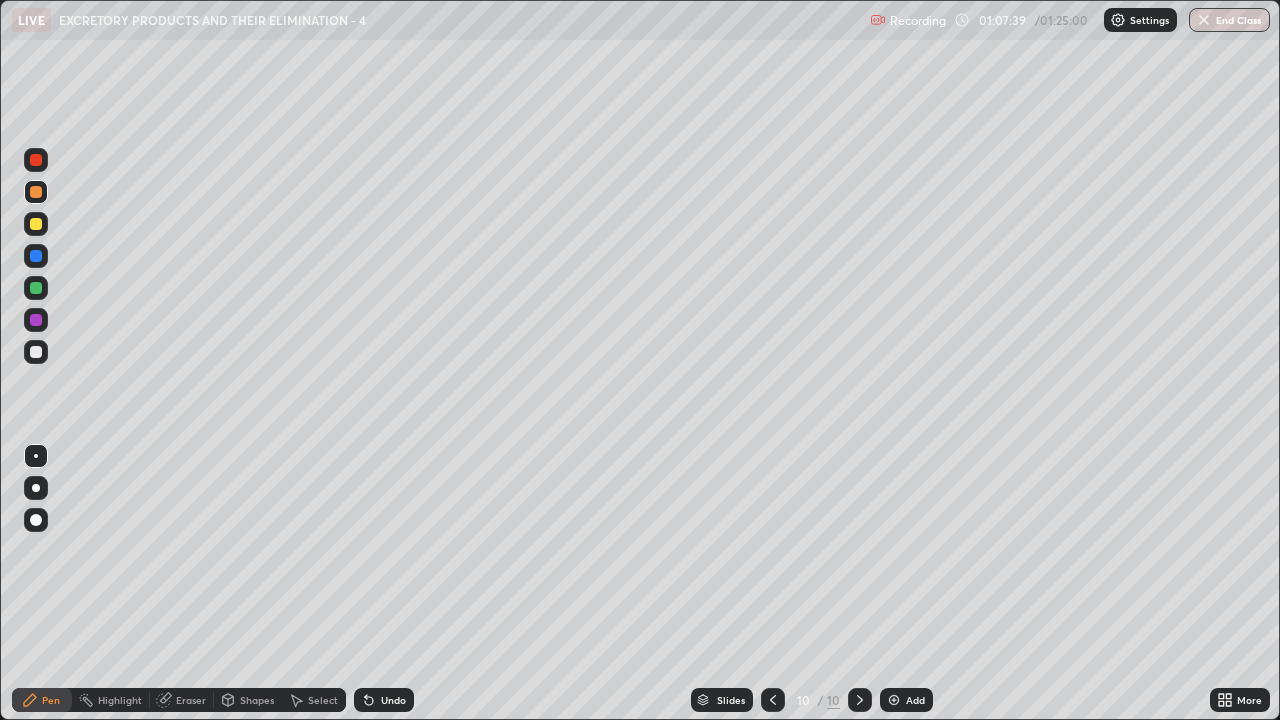 click on "Eraser" at bounding box center [191, 700] 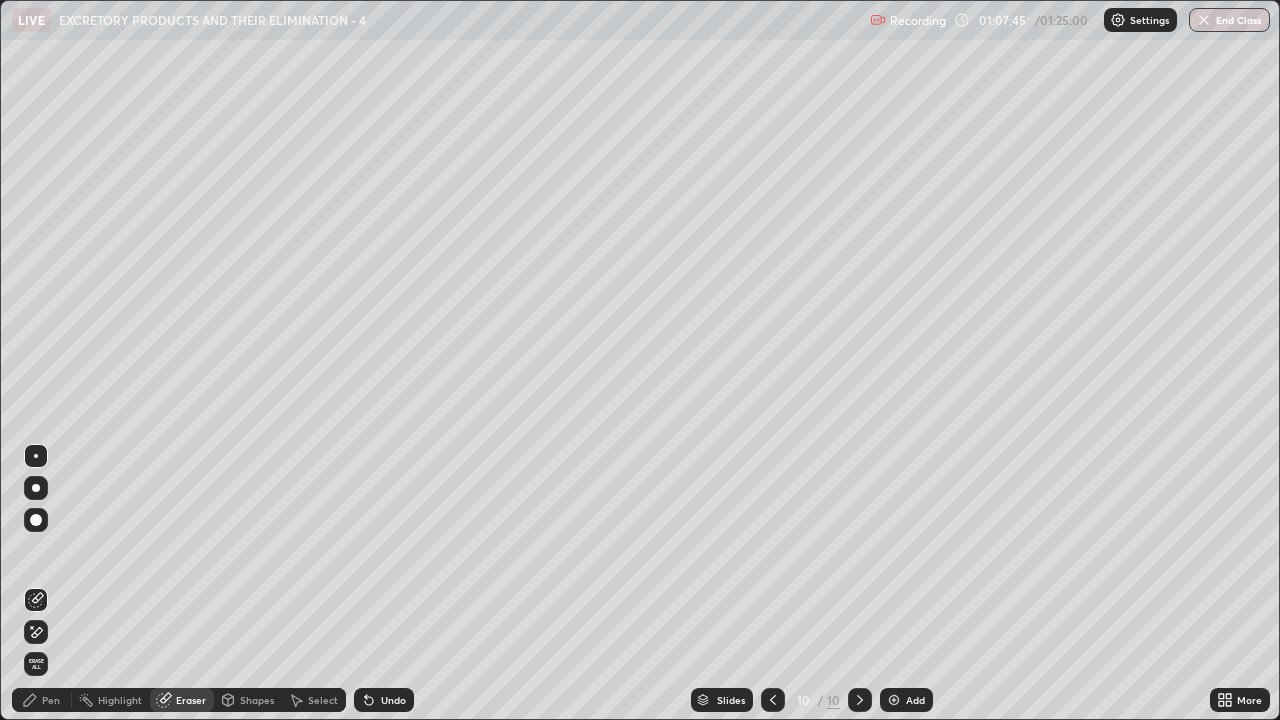 click on "Pen" at bounding box center (51, 700) 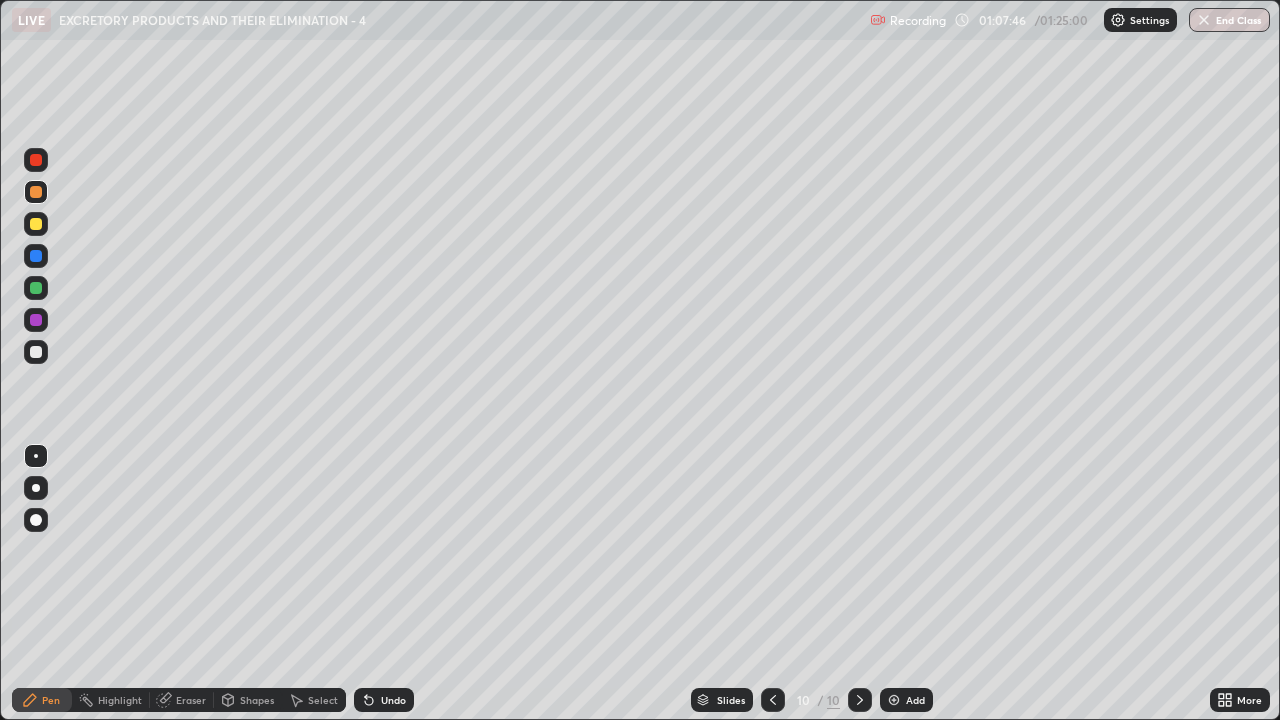 click at bounding box center [36, 160] 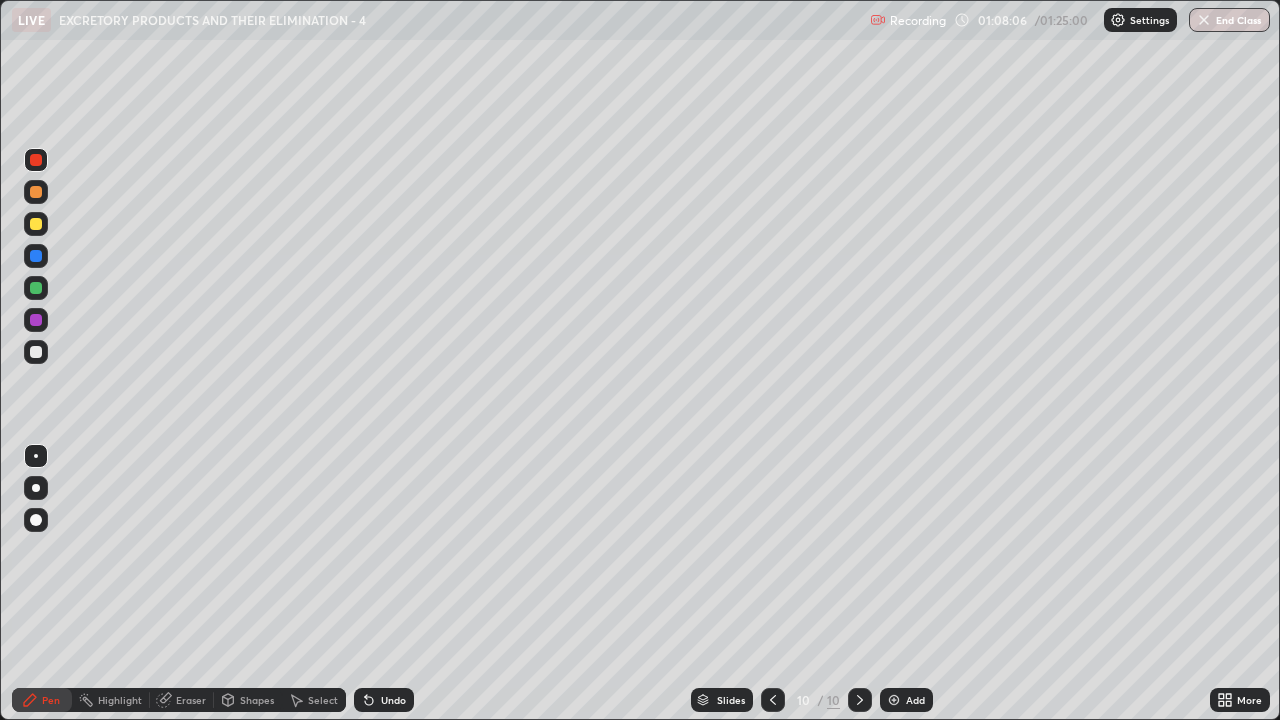 click at bounding box center (36, 352) 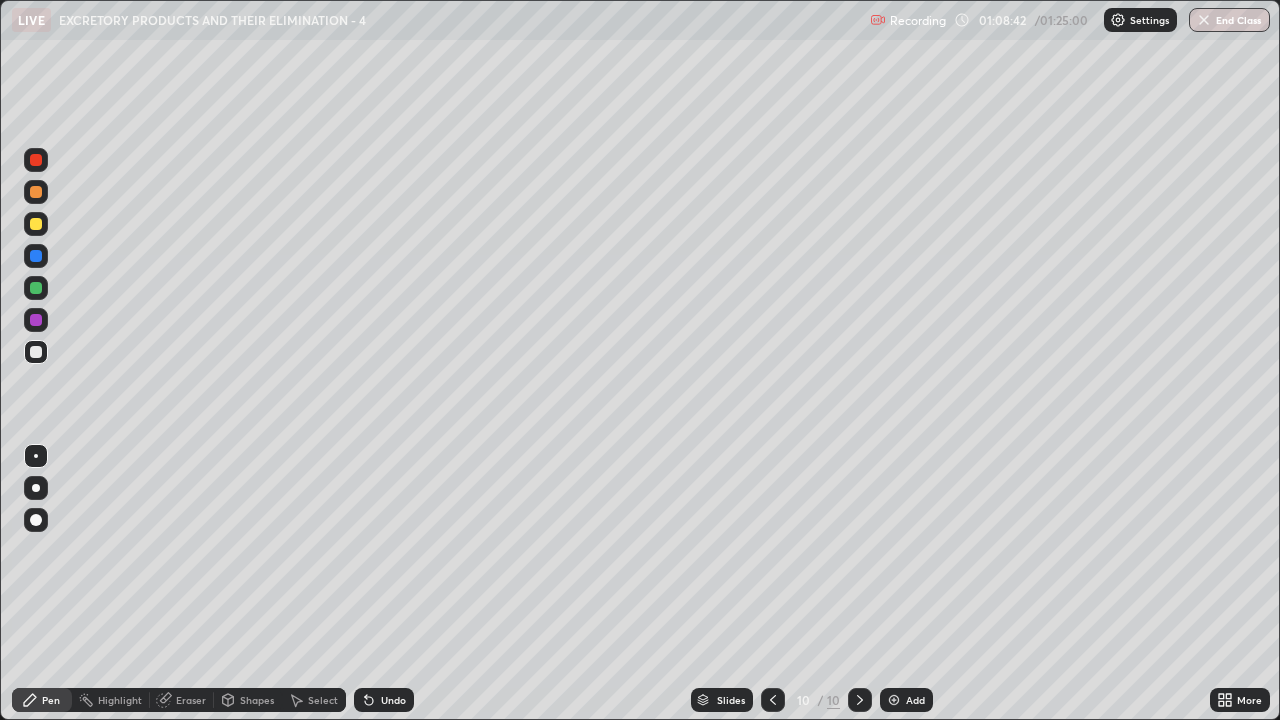 click at bounding box center (36, 192) 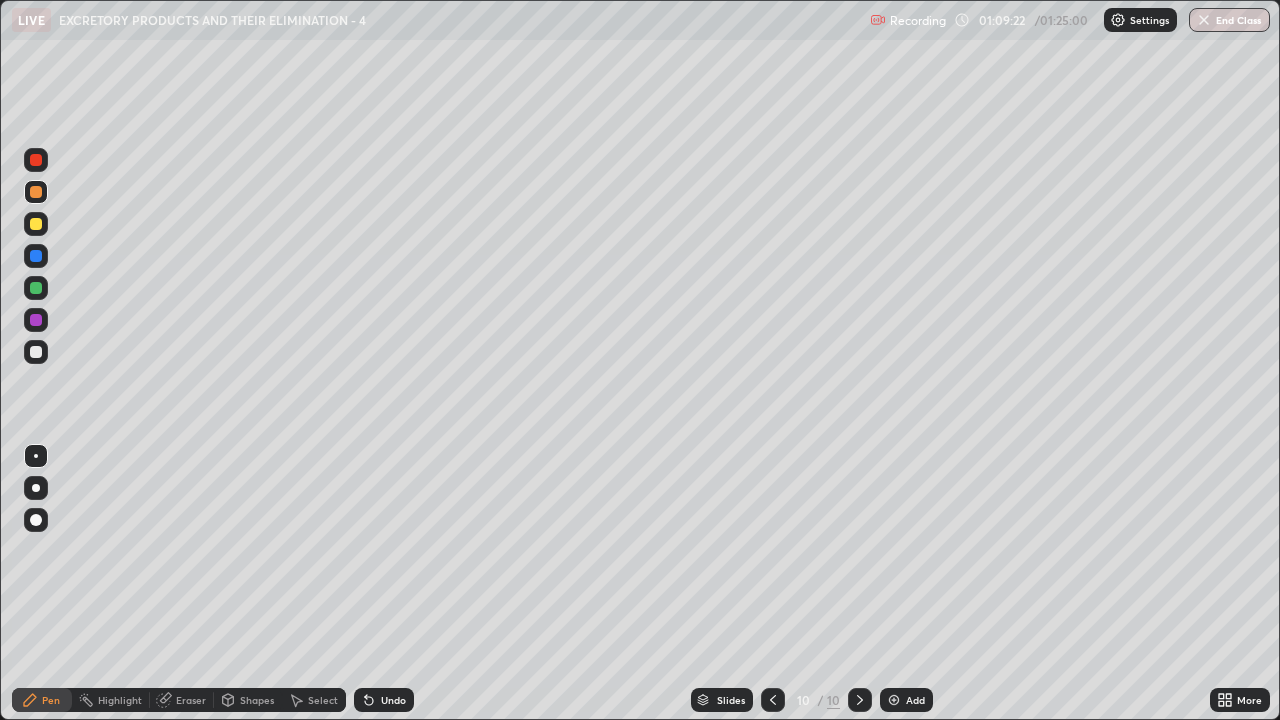 click at bounding box center [36, 352] 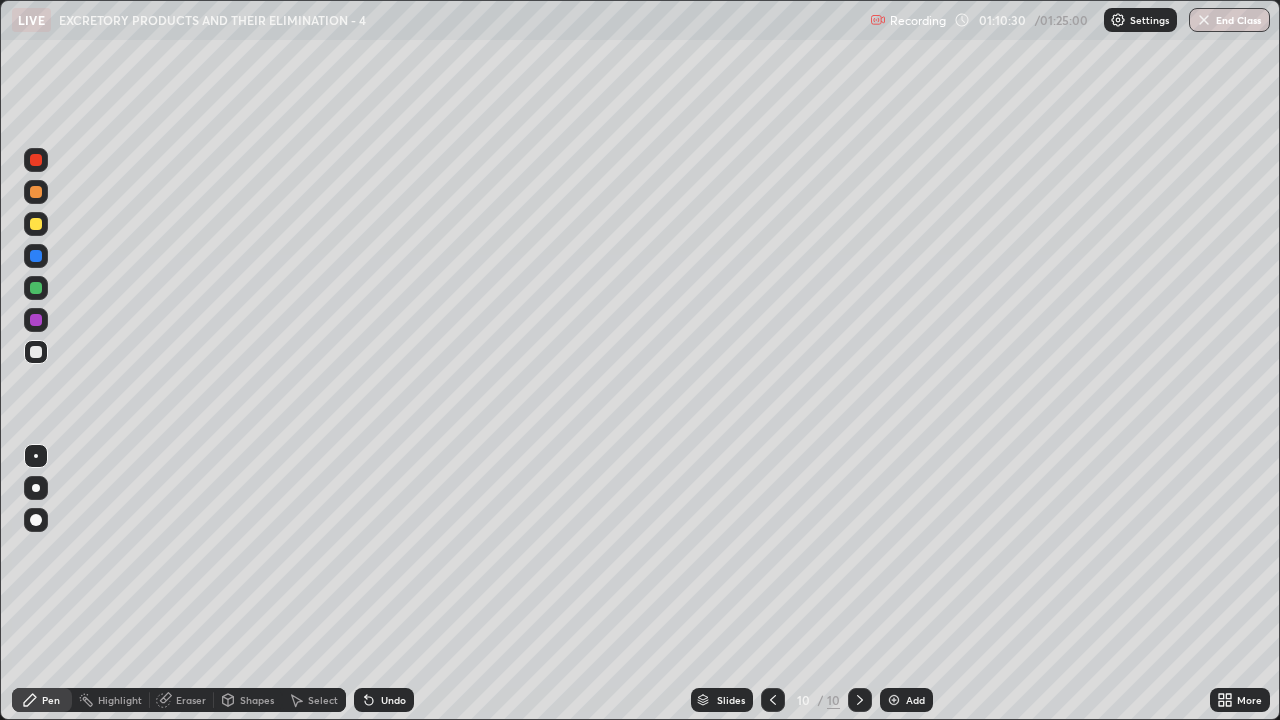 click at bounding box center (36, 288) 